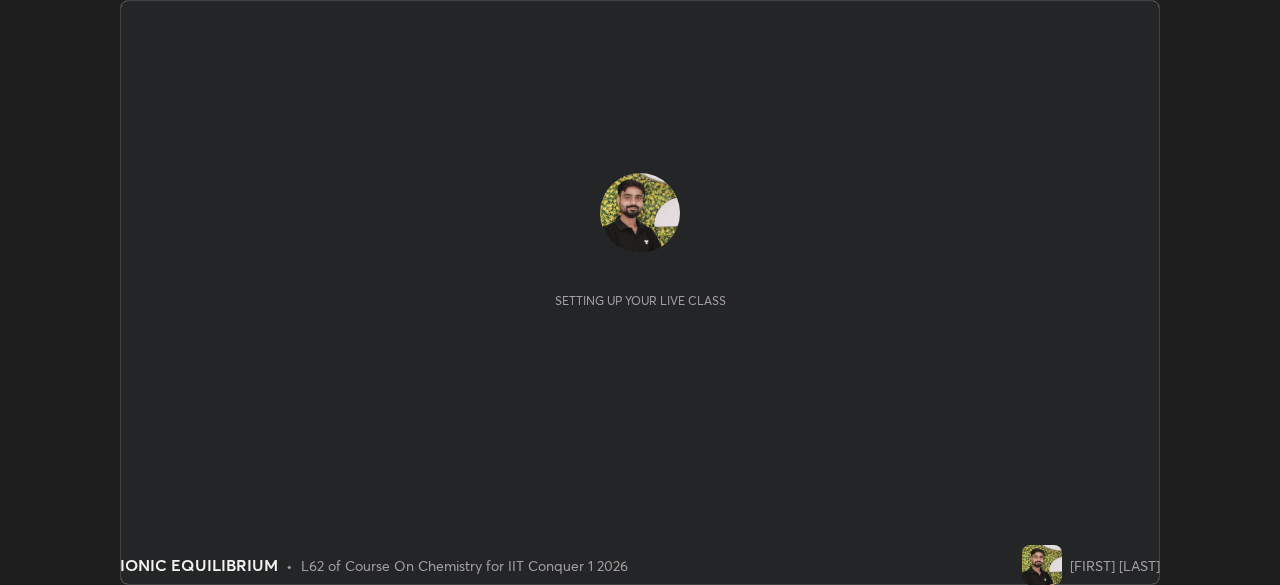 scroll, scrollTop: 0, scrollLeft: 0, axis: both 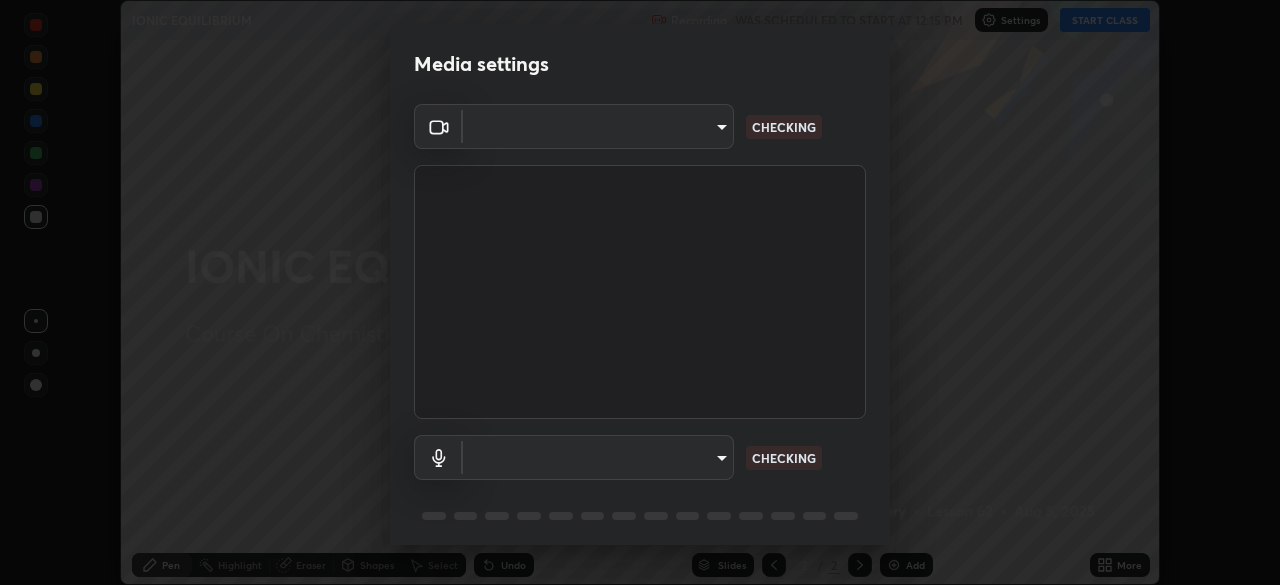 type on "9c5db0e3d6bf80210af106929d999d9f929c5ea5bbb961195660b7f823e2c793" 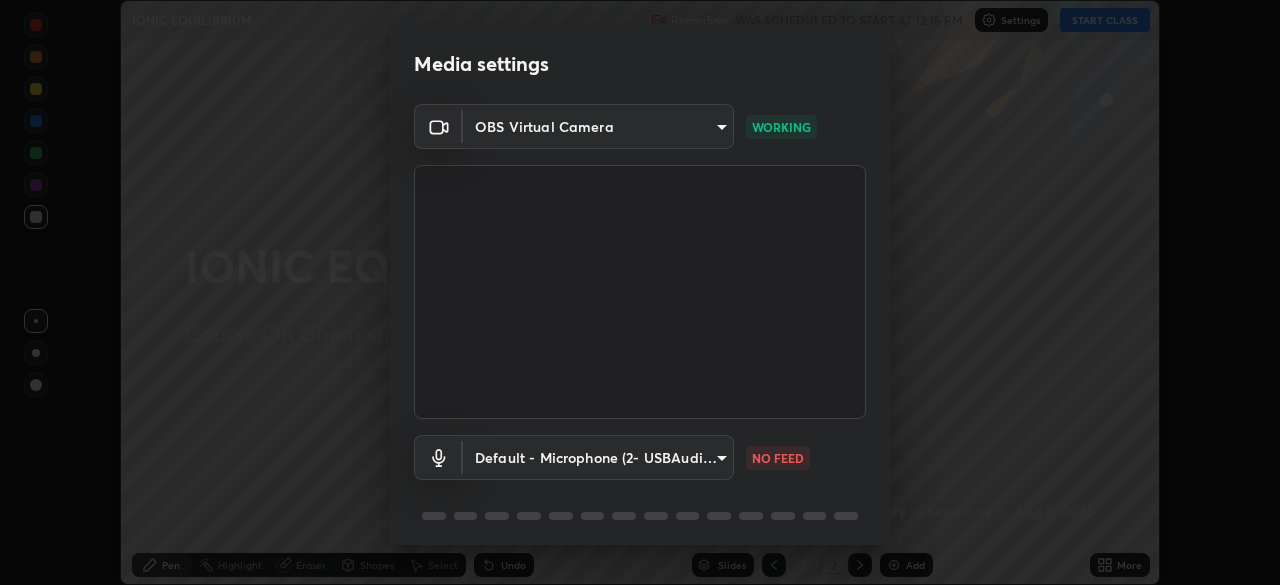 click on "Erase all IONIC EQUILIBRIUM Recording WAS SCHEDULED TO START AT  12:15 PM Settings START CLASS Setting up your live class IONIC EQUILIBRIUM • L62 of Course On Chemistry for IIT Conquer 1 2026 [FIRST] [LAST] Pen Highlight Eraser Shapes Select Undo Slides 2 / 2 Add More No doubts shared Encourage your learners to ask a doubt for better clarity Report an issue Reason for reporting Buffering Chat not working Audio - Video sync issue Educator video quality low ​ Attach an image Report Media settings OBS Virtual Camera 9c5db0e3d6bf80210af106929d999d9f929c5ea5bbb961195660b7f823e2c793 WORKING Default - Microphone (2- USBAudio1.0) default NO FEED 1 / 5 Next" at bounding box center (640, 292) 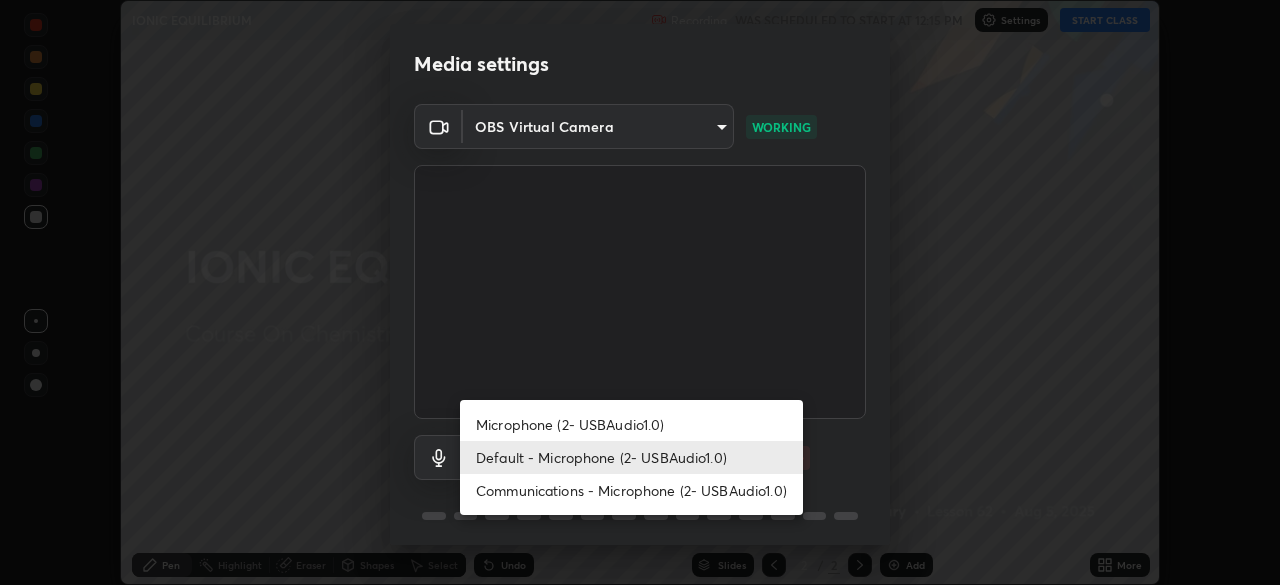 click on "Microphone (2- USBAudio1.0)" at bounding box center (631, 424) 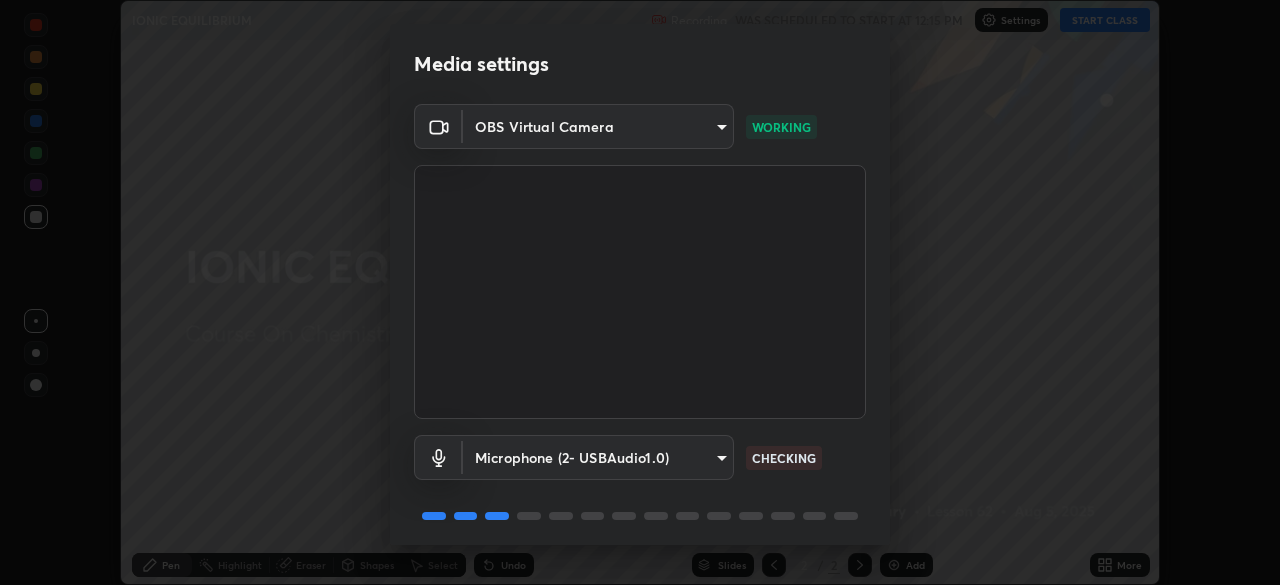 scroll, scrollTop: 71, scrollLeft: 0, axis: vertical 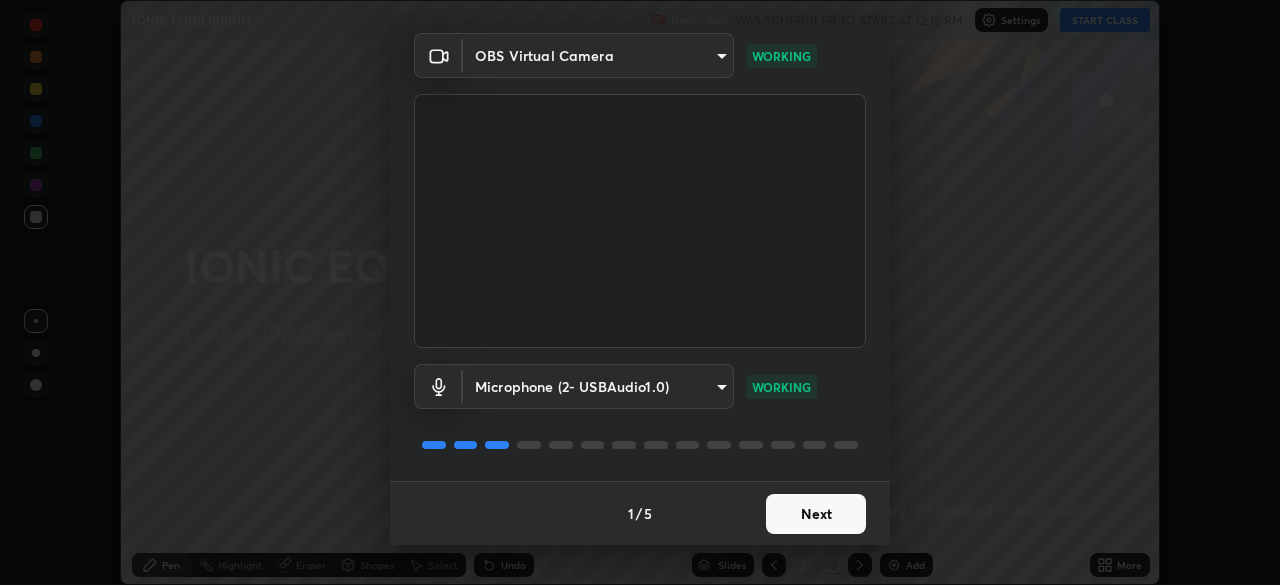 click on "Next" at bounding box center (816, 514) 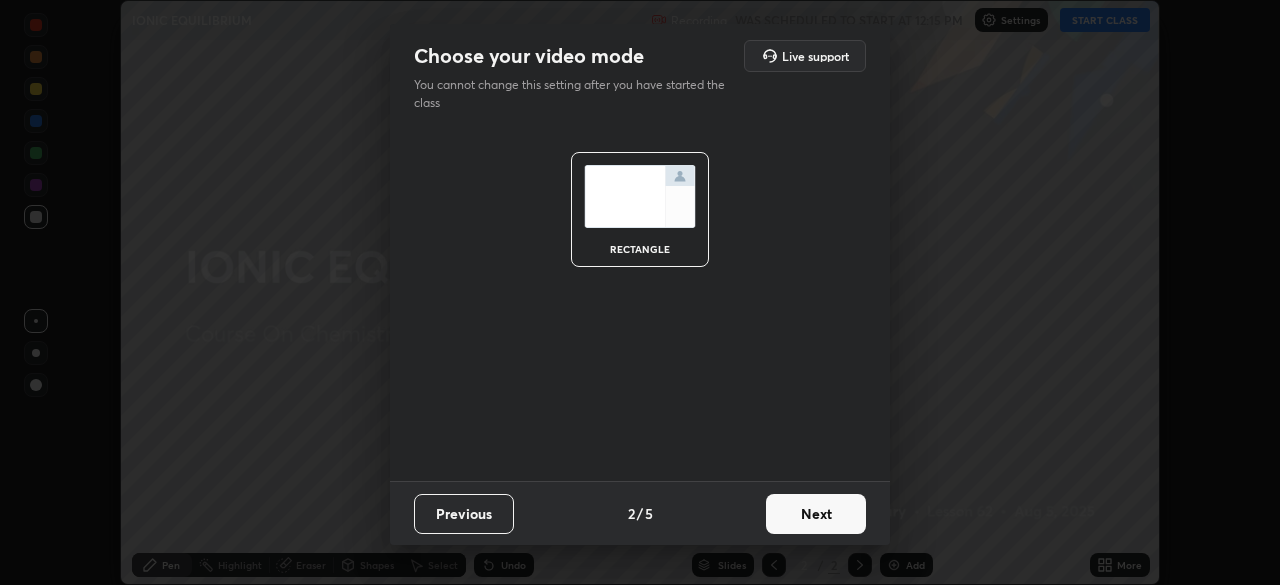 click on "Next" at bounding box center [816, 514] 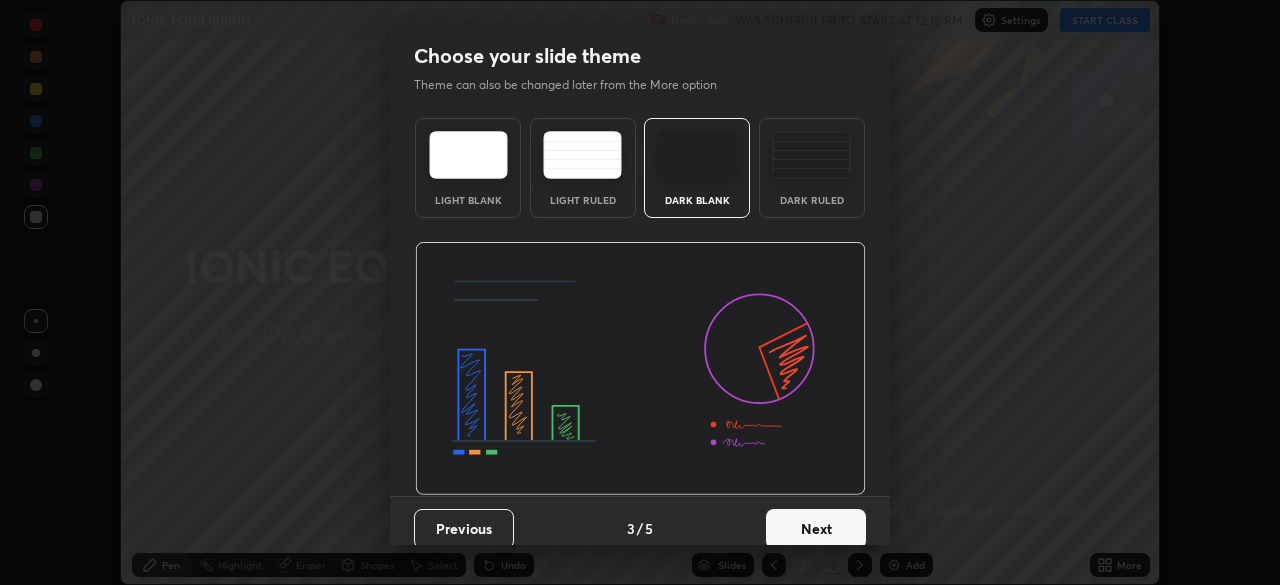 click on "Next" at bounding box center [816, 529] 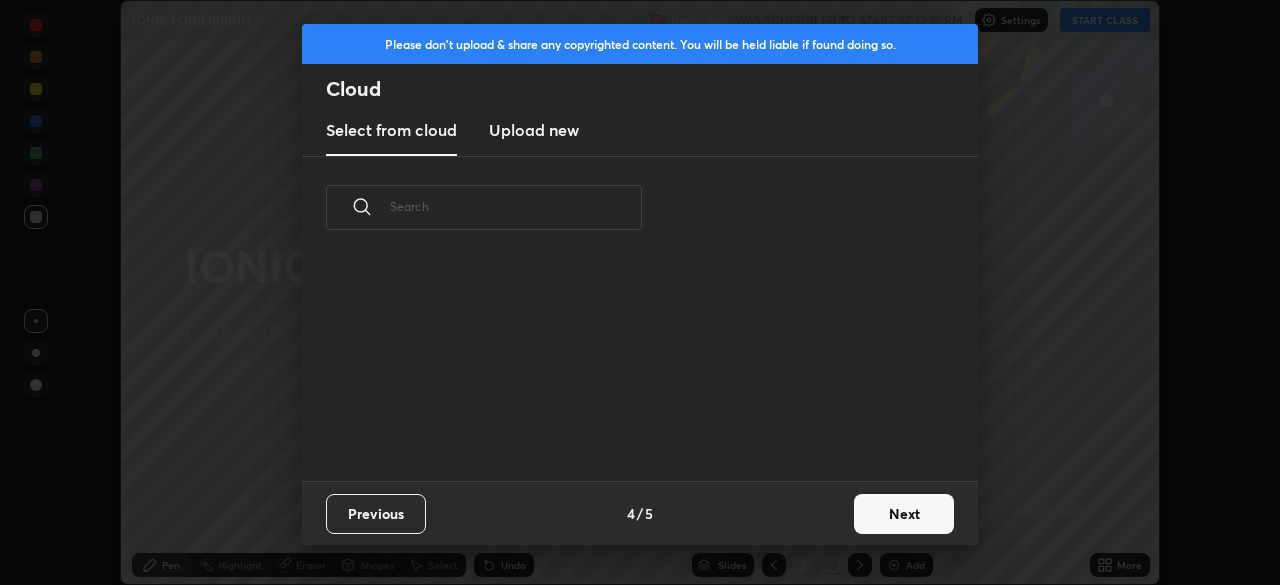 click on "Next" at bounding box center [904, 514] 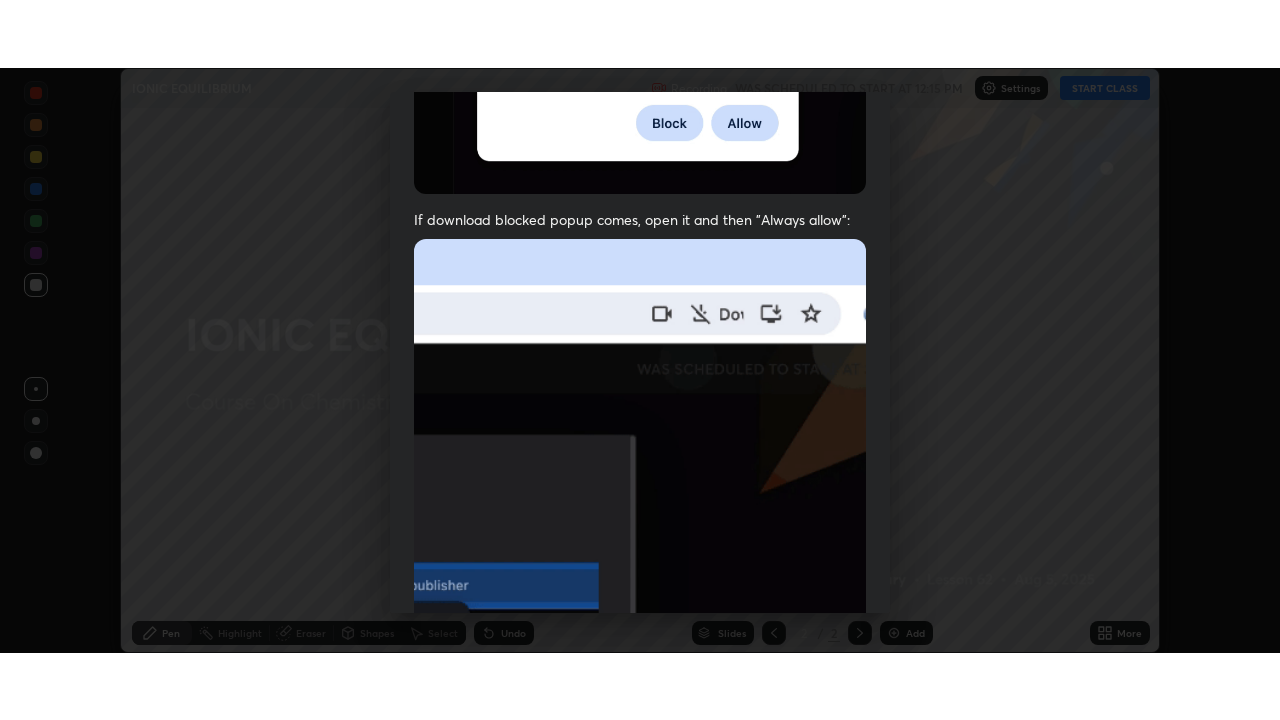 scroll, scrollTop: 479, scrollLeft: 0, axis: vertical 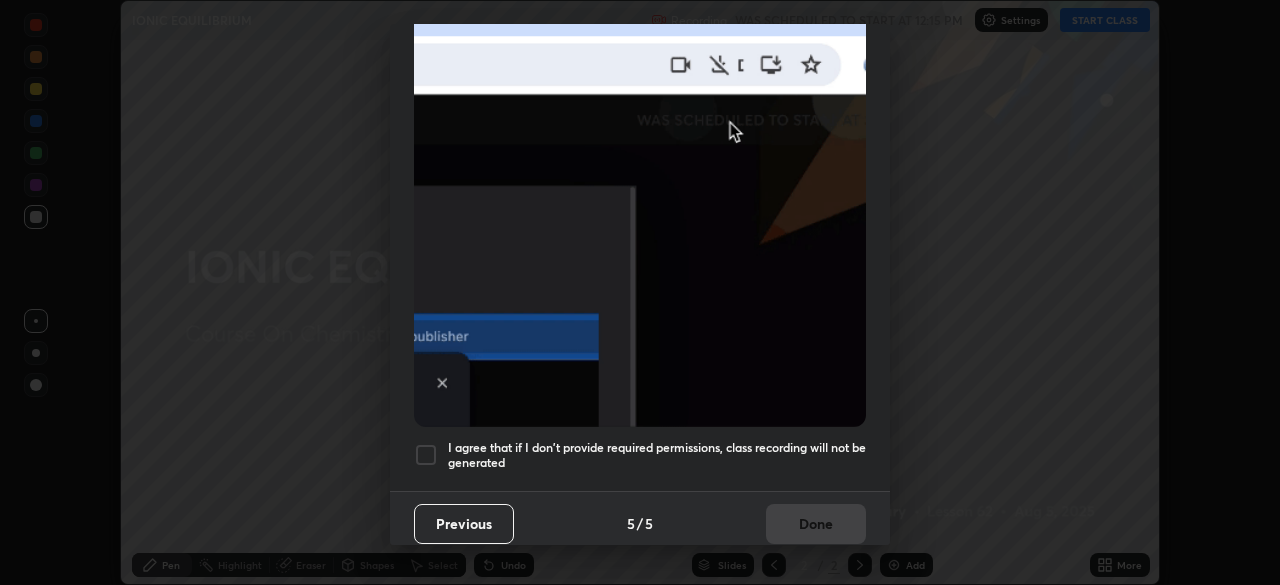 click at bounding box center [426, 455] 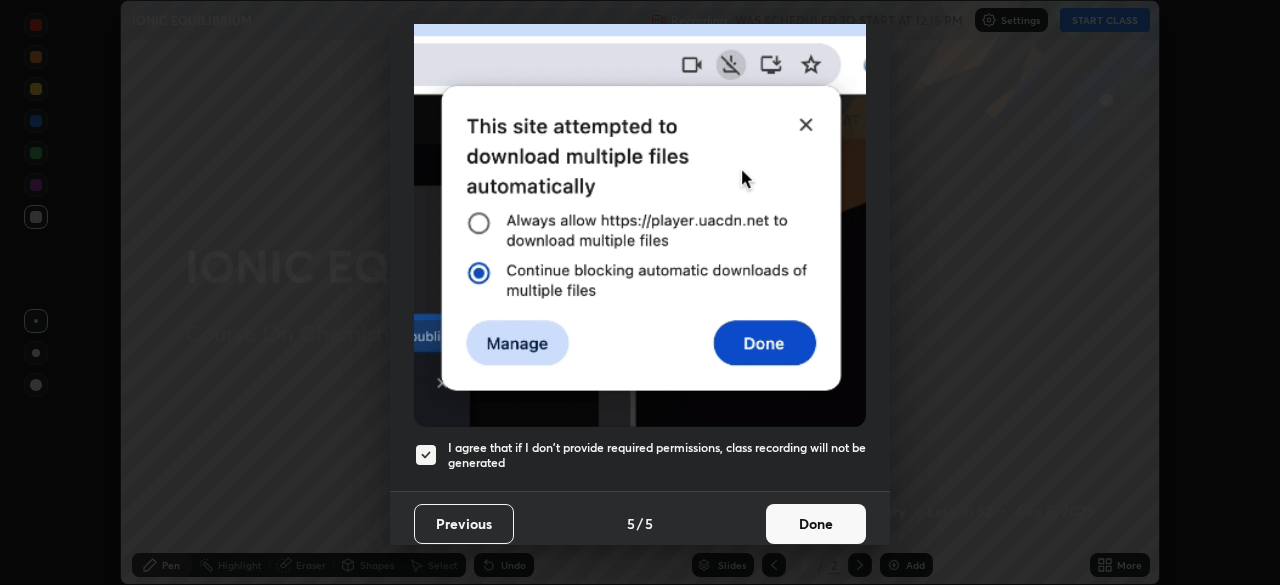 click on "Done" at bounding box center (816, 524) 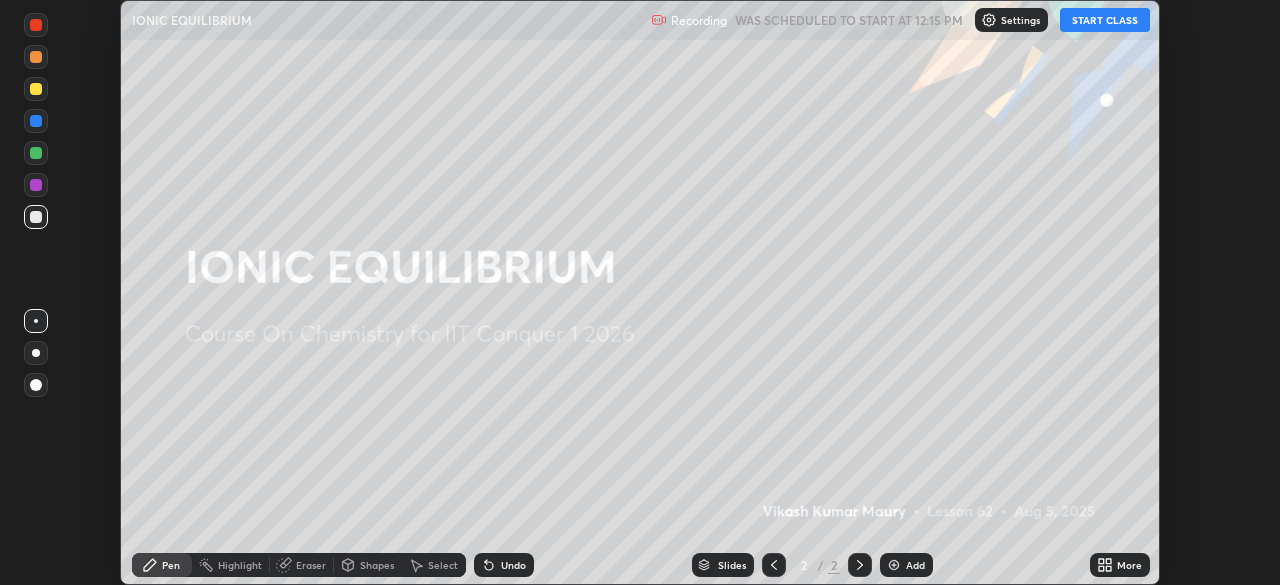 click on "More" at bounding box center [1129, 565] 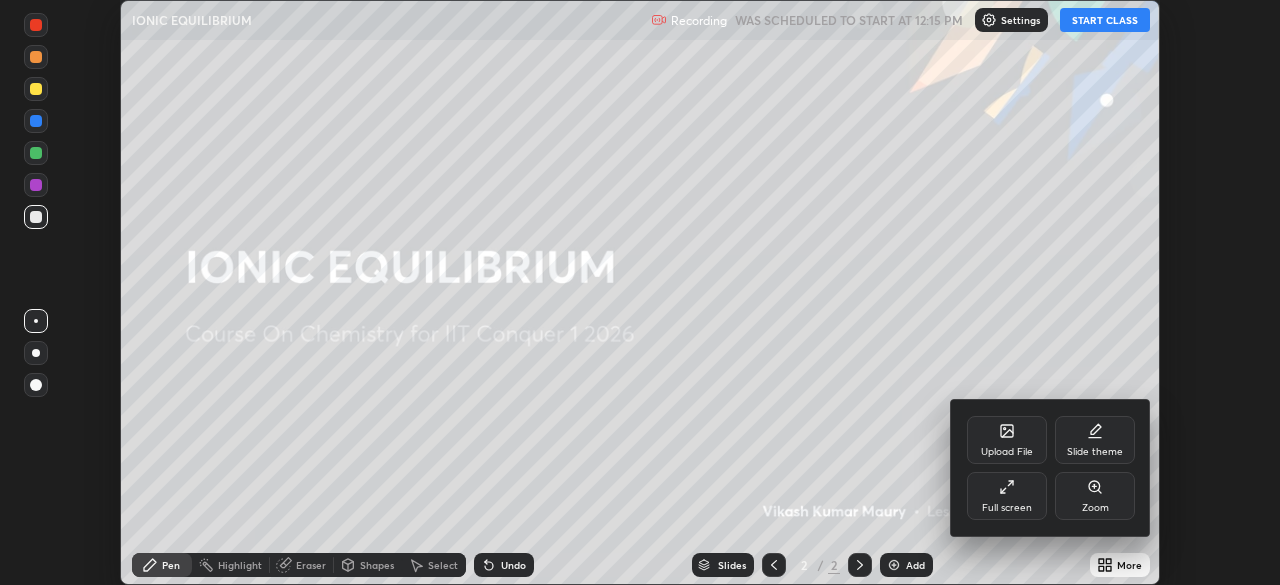 click on "Full screen" at bounding box center [1007, 496] 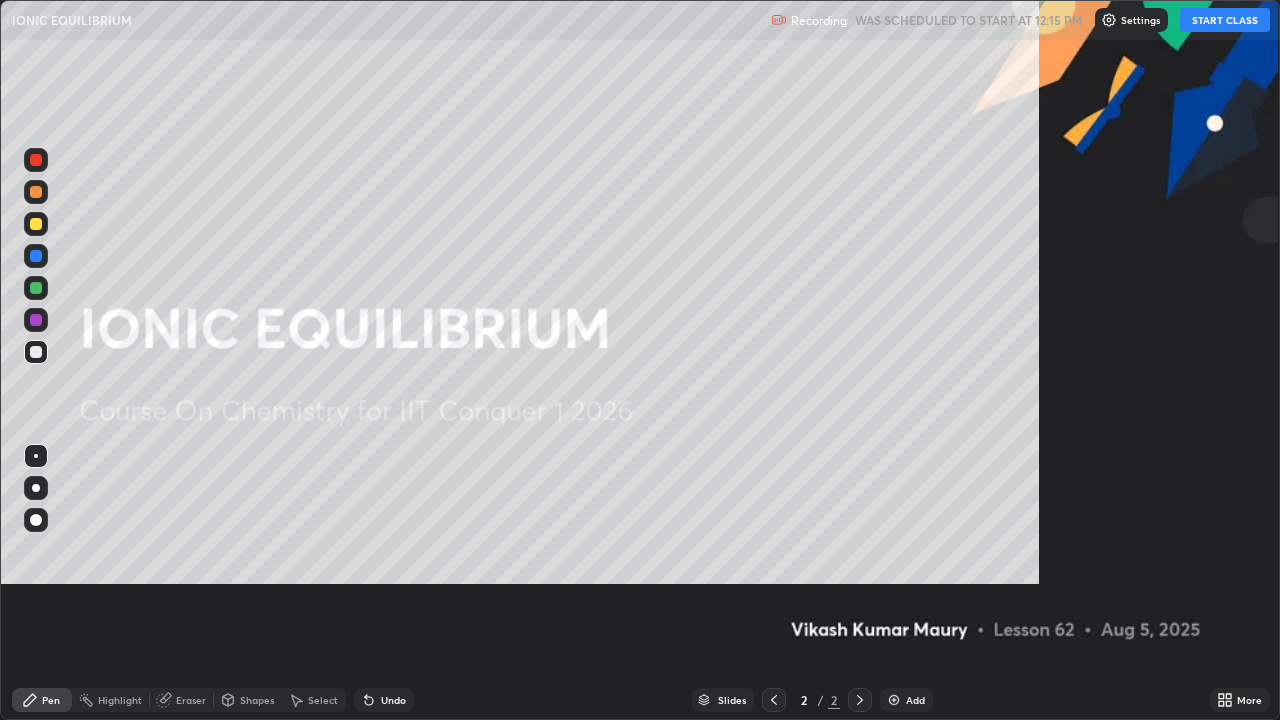 scroll, scrollTop: 99280, scrollLeft: 98720, axis: both 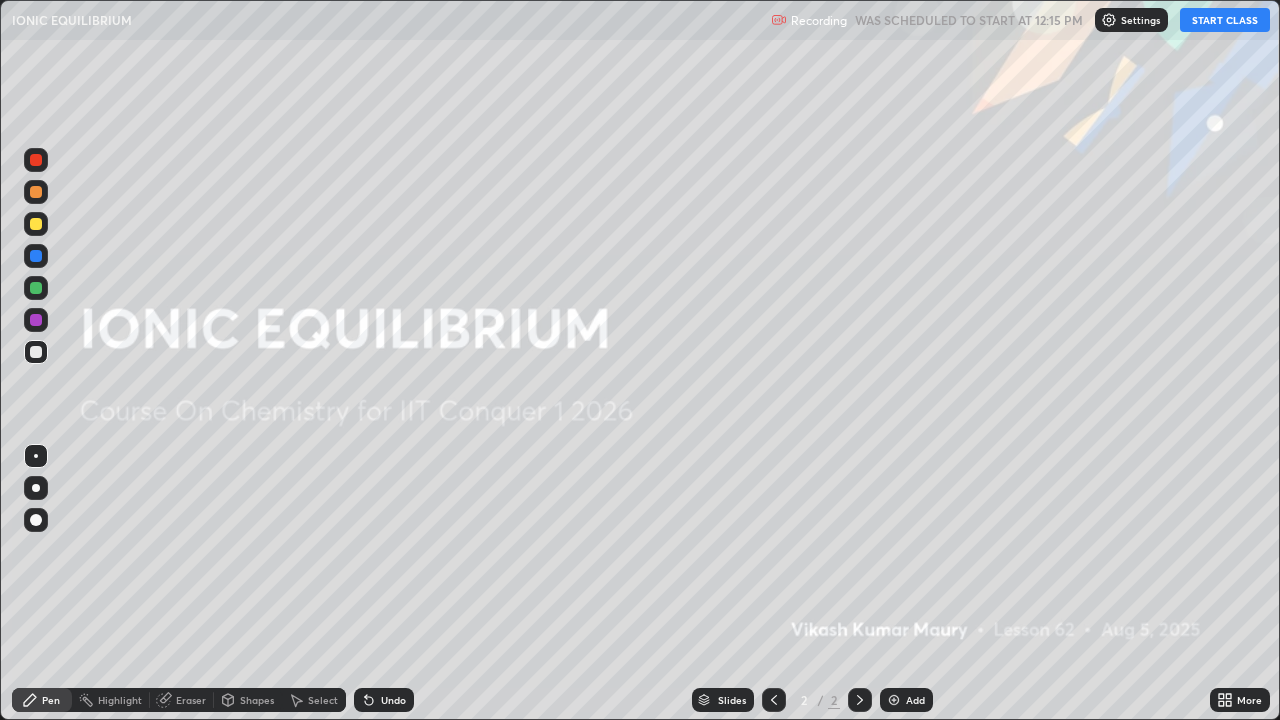 click on "START CLASS" at bounding box center [1225, 20] 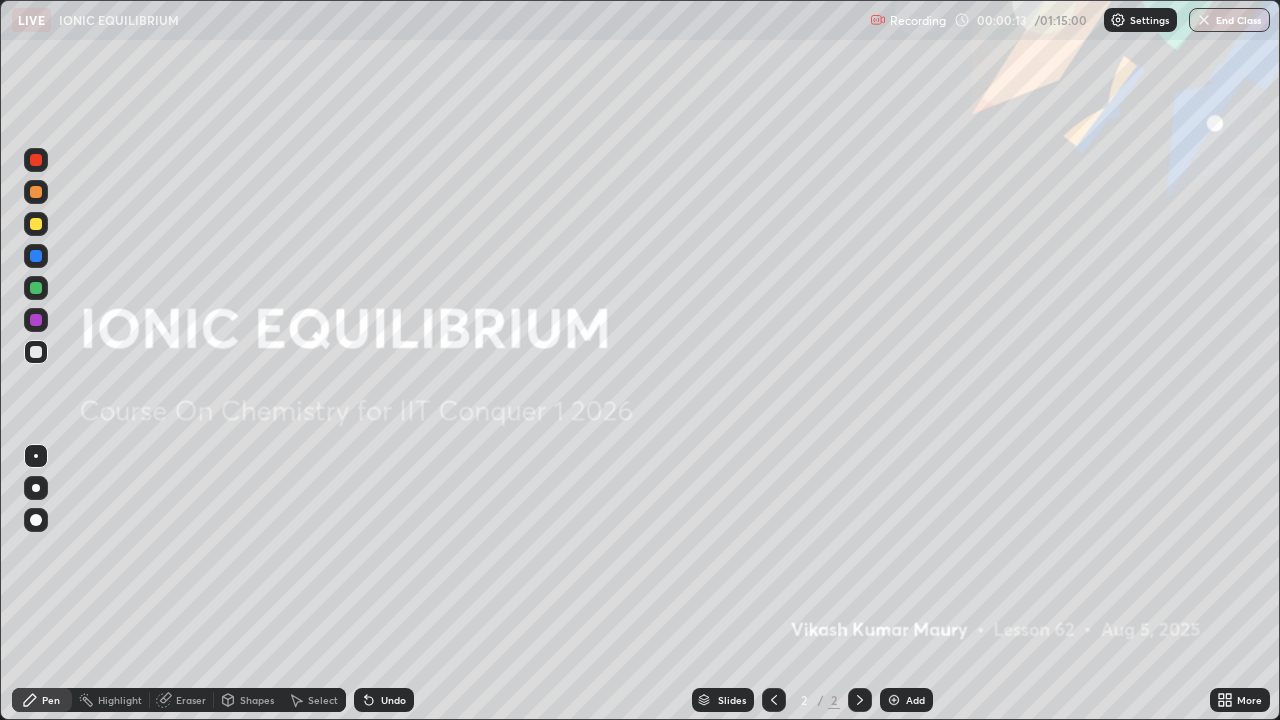 click on "Add" at bounding box center [906, 700] 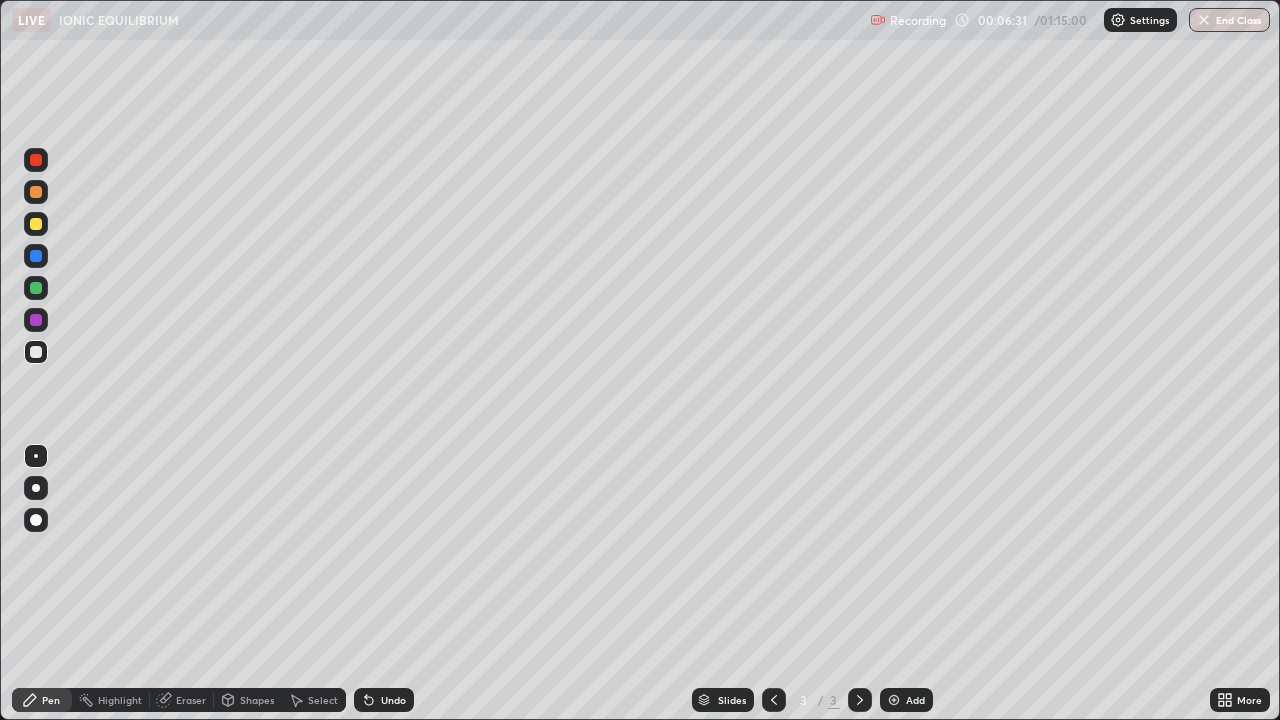 click on "Eraser" at bounding box center [182, 700] 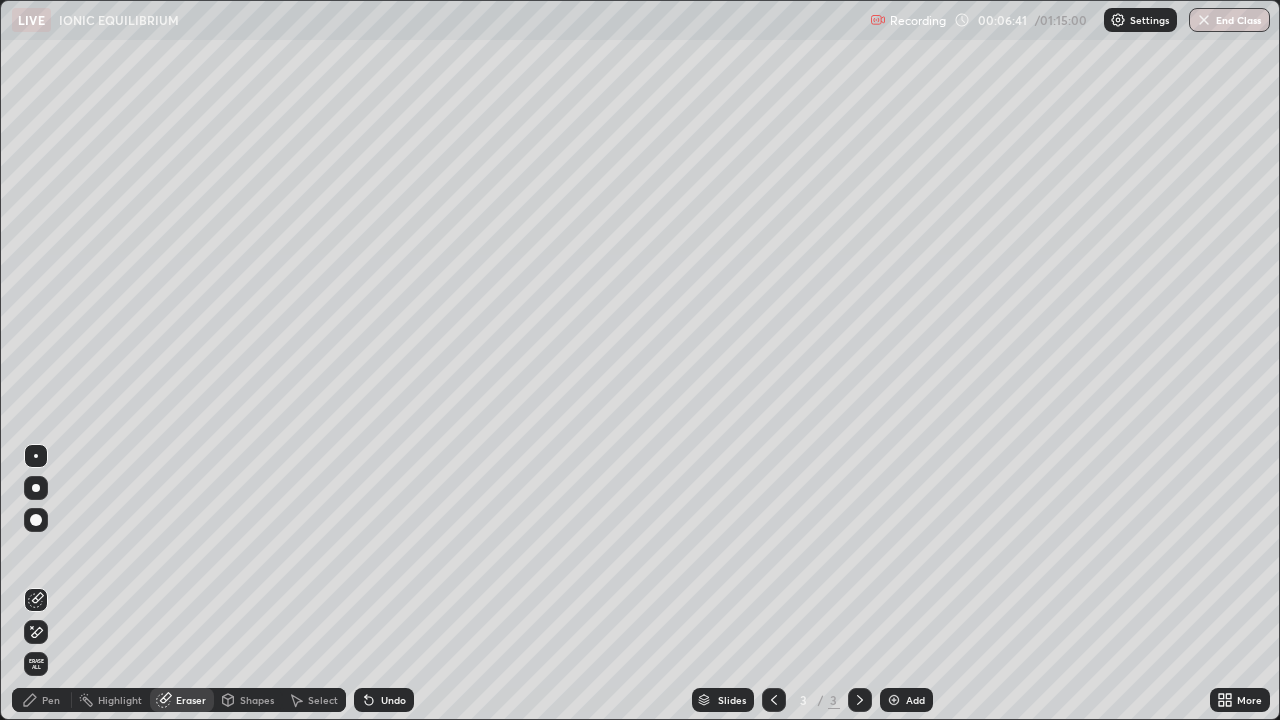 click on "Pen" at bounding box center [51, 700] 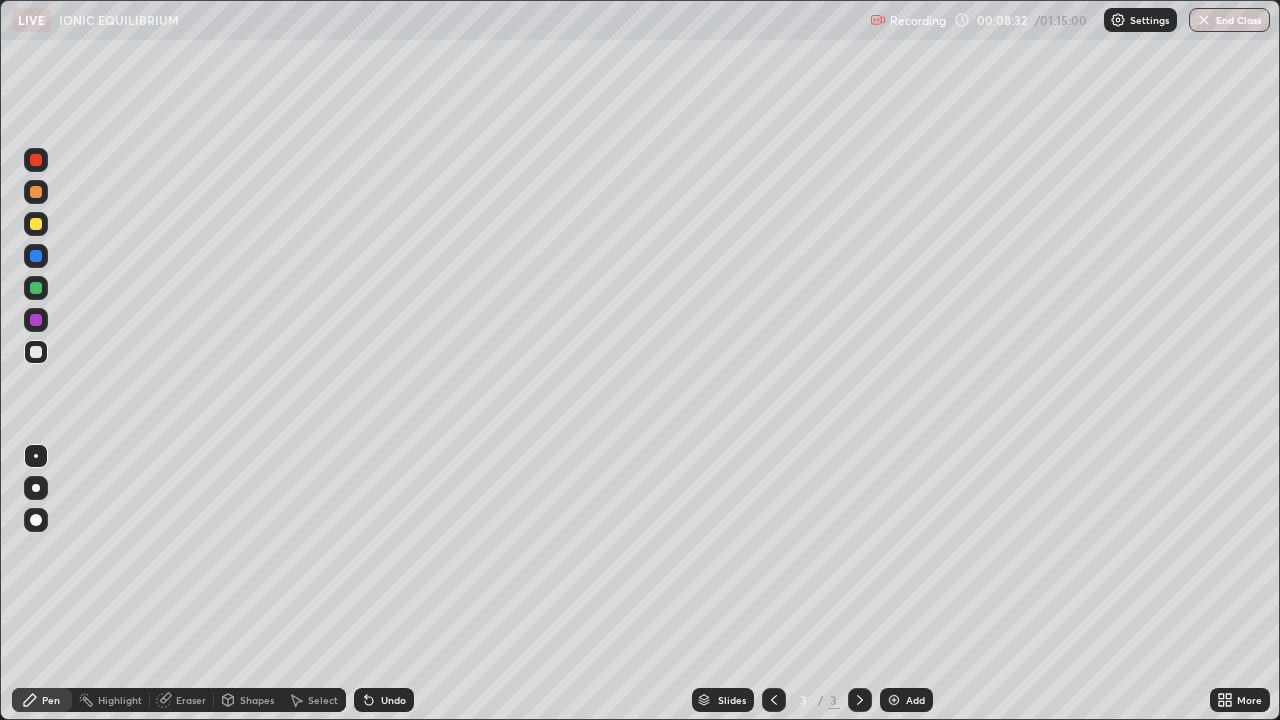 click on "Add" at bounding box center [906, 700] 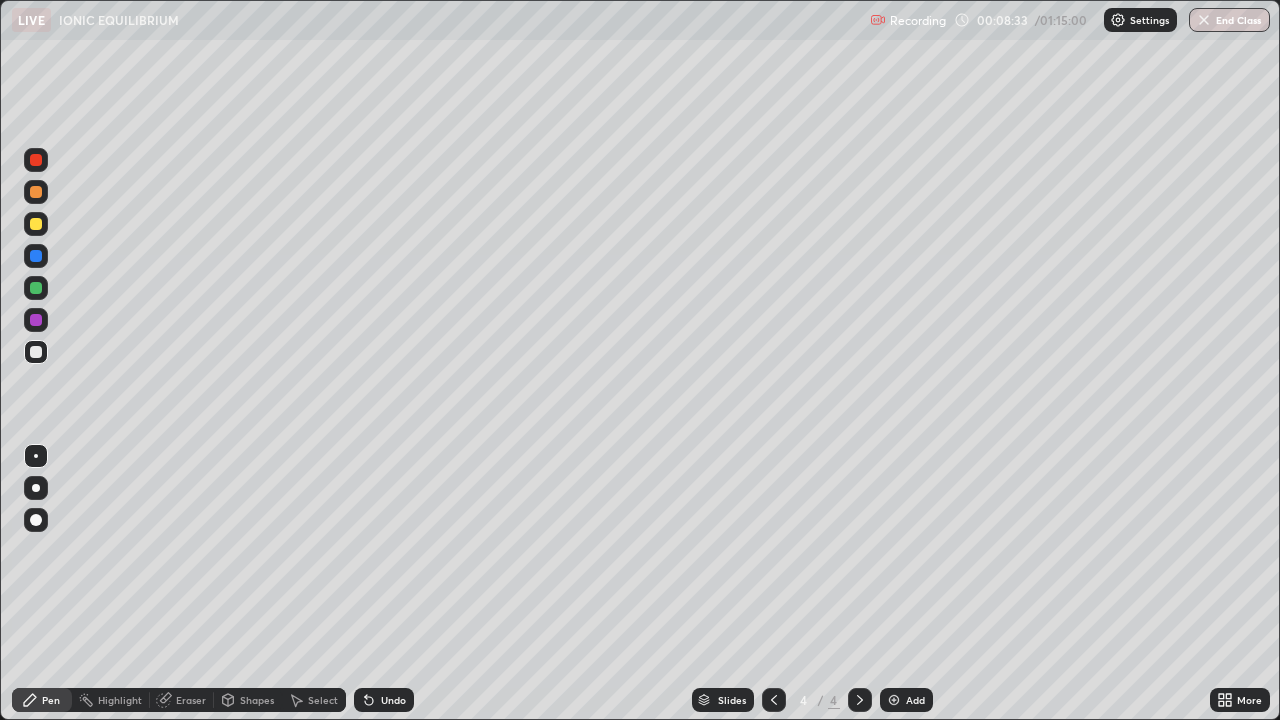 click on "4" at bounding box center [804, 700] 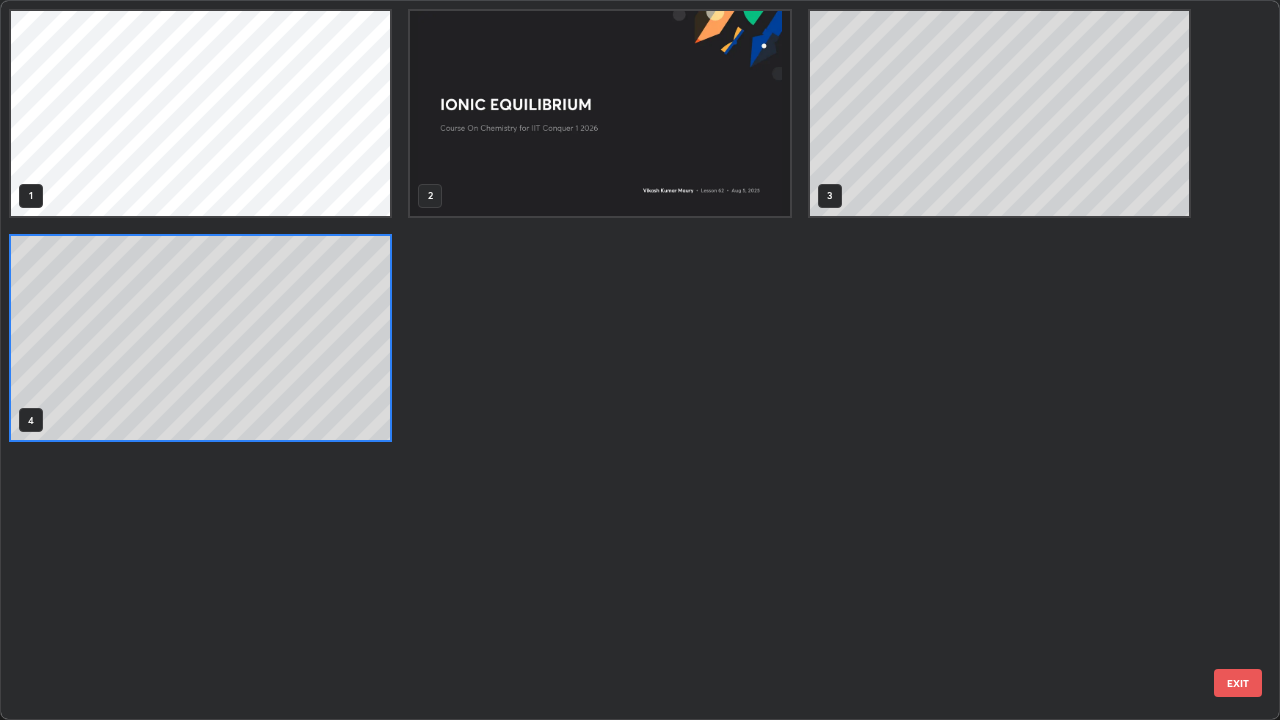 scroll, scrollTop: 7, scrollLeft: 11, axis: both 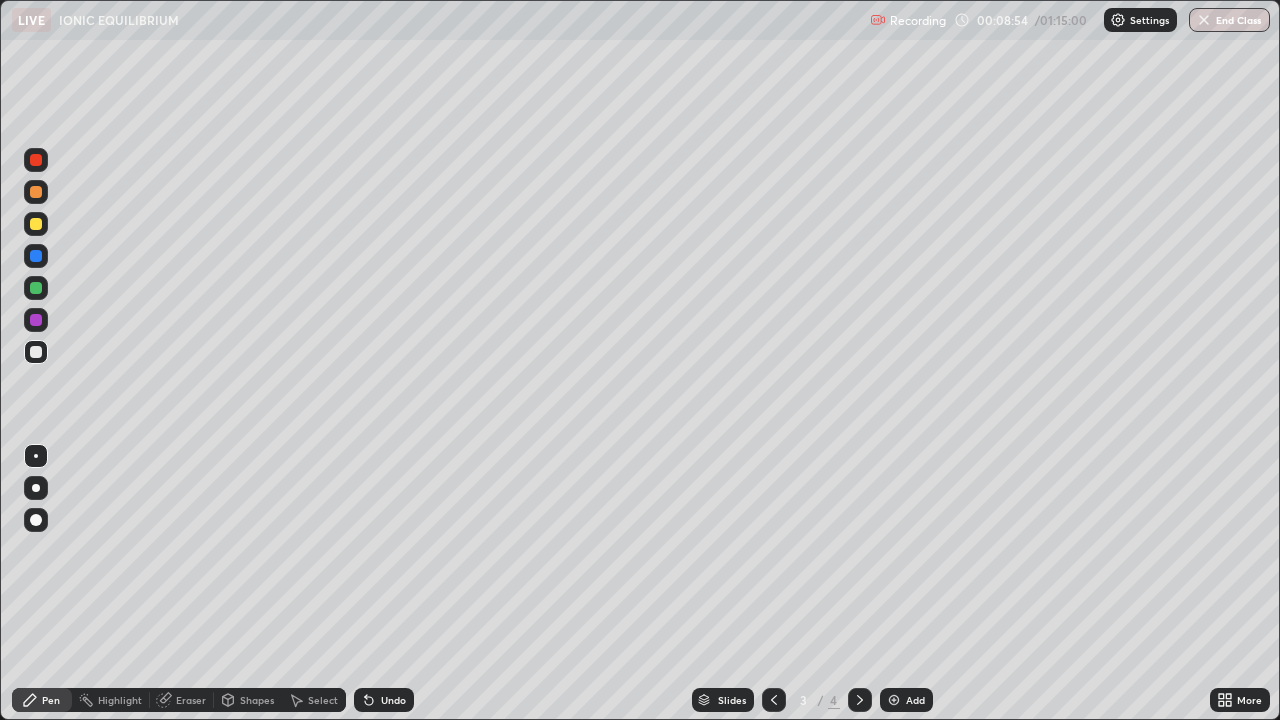 click 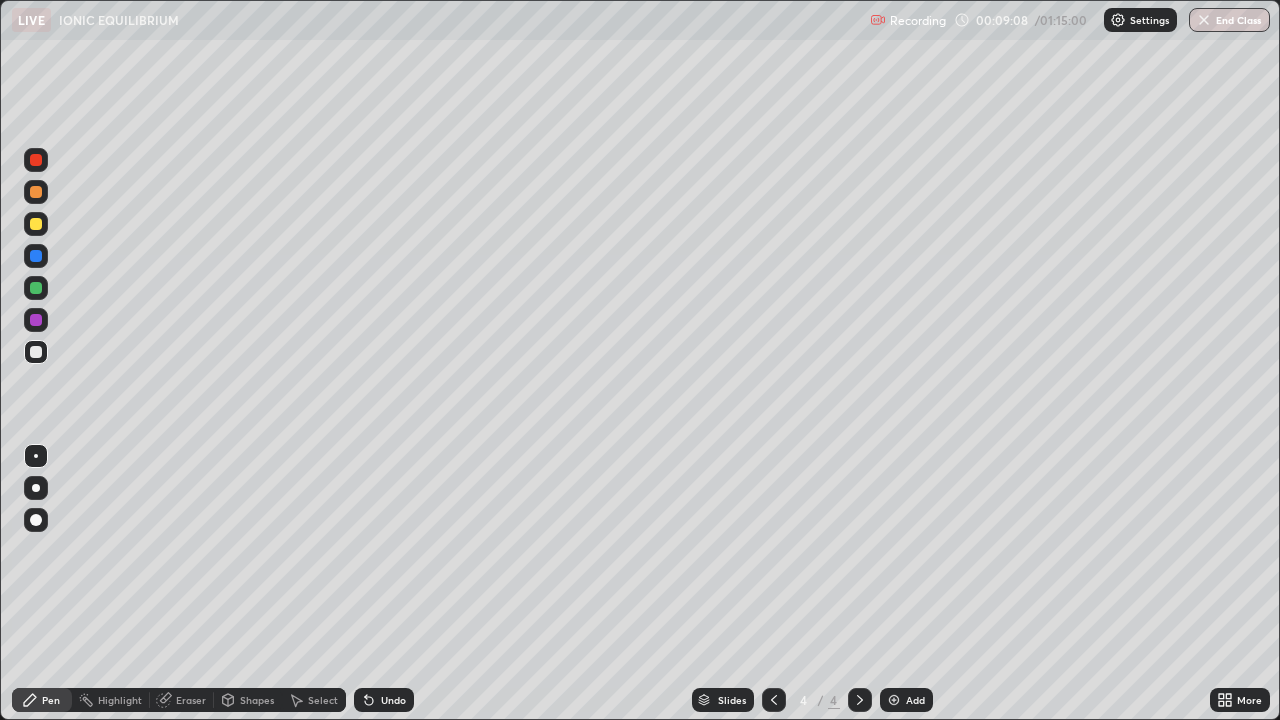 click on "Eraser" at bounding box center [182, 700] 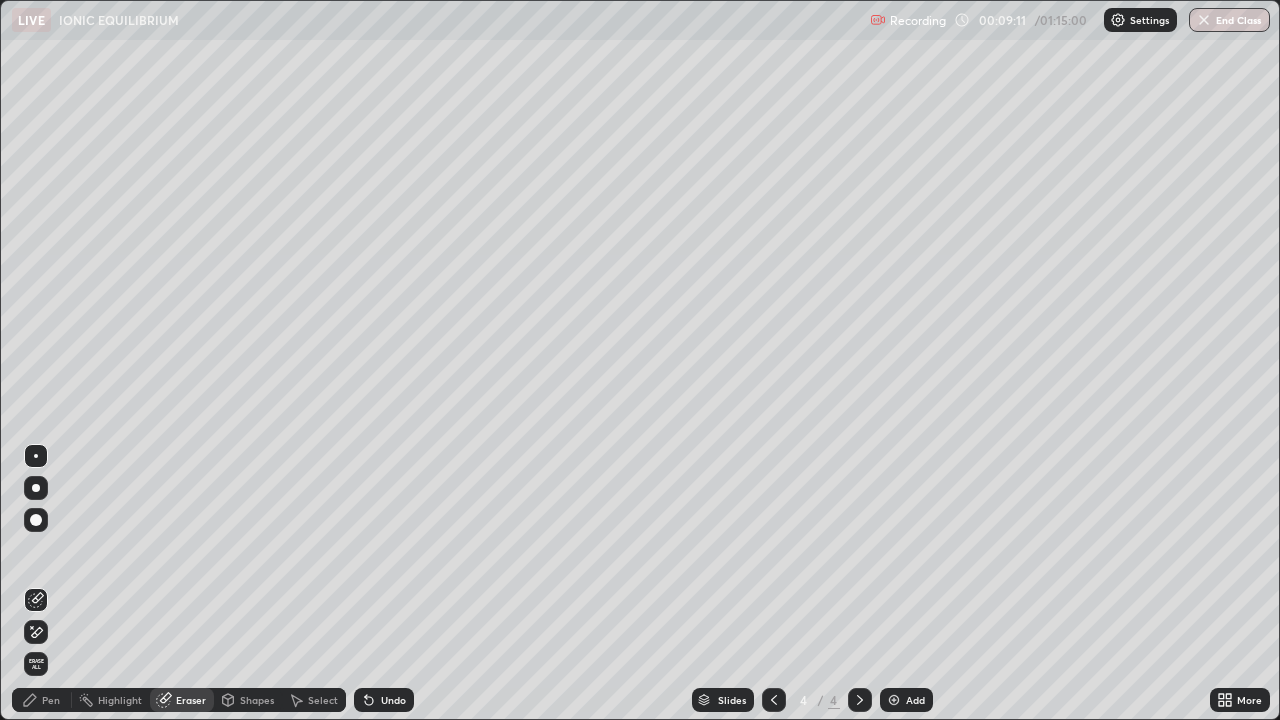 click on "Pen" at bounding box center (42, 700) 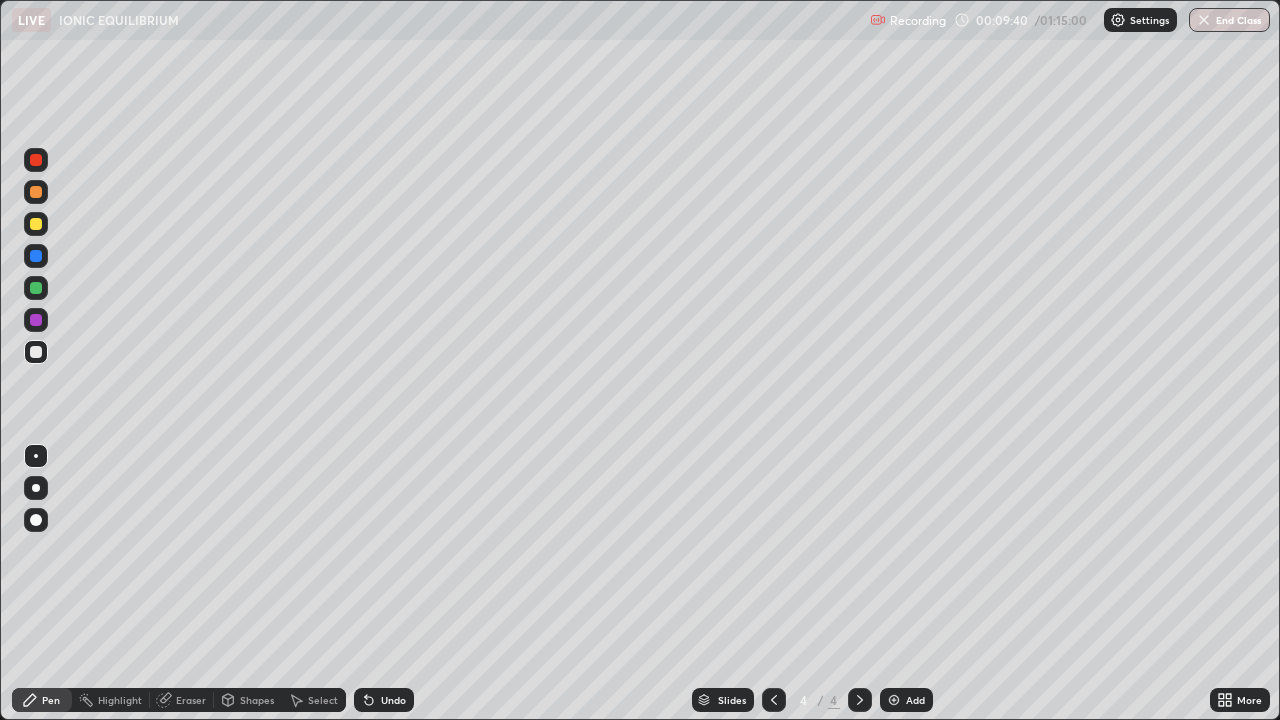 click on "Shapes" at bounding box center (248, 700) 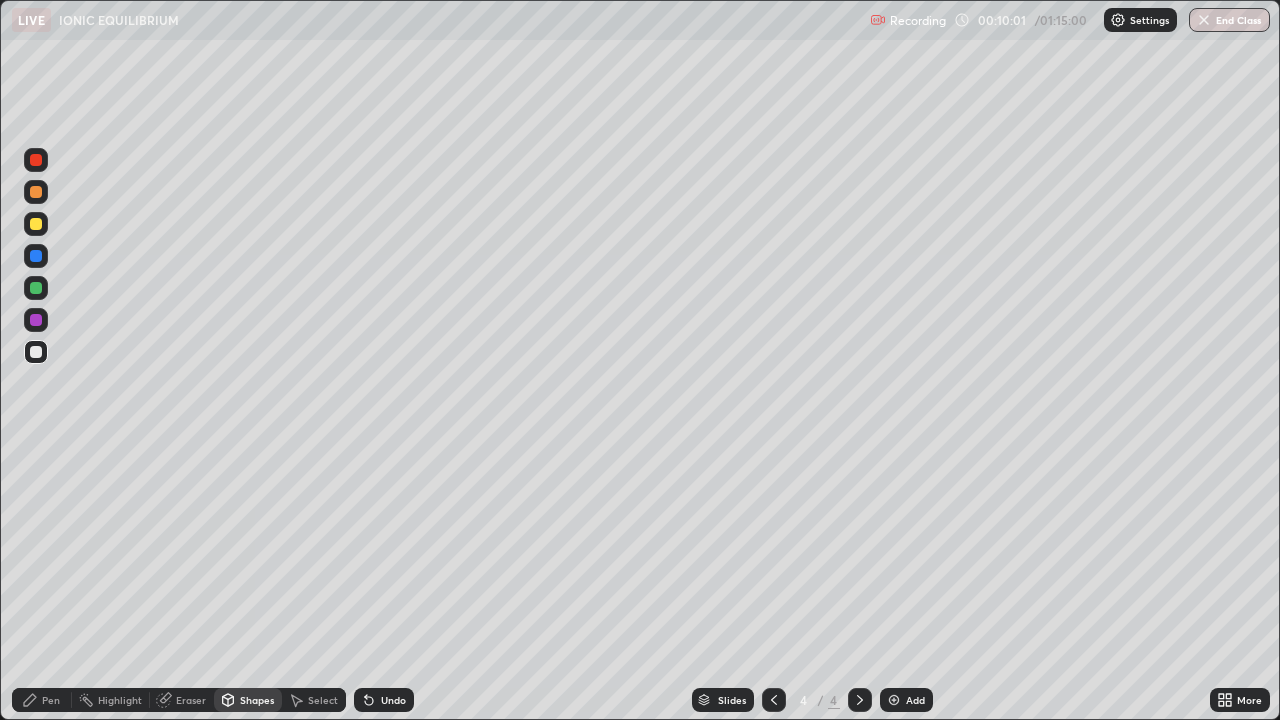 click on "Pen" at bounding box center (42, 700) 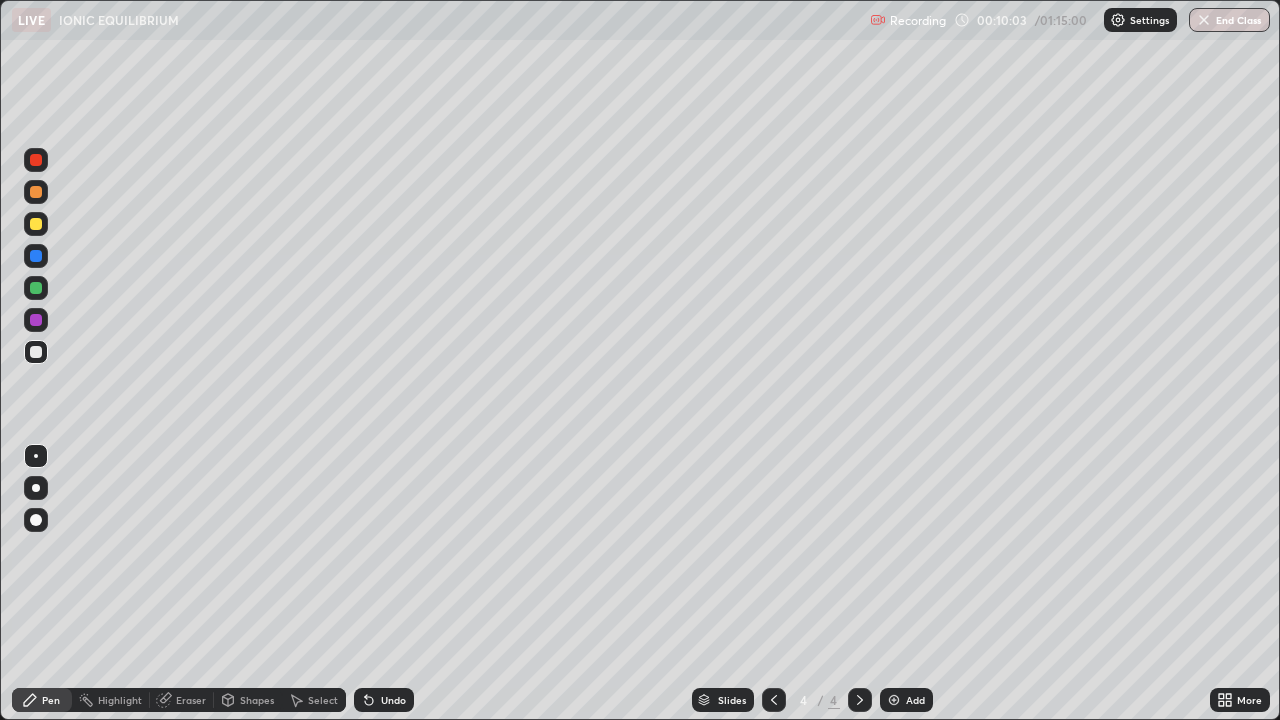 click on "Eraser" at bounding box center (191, 700) 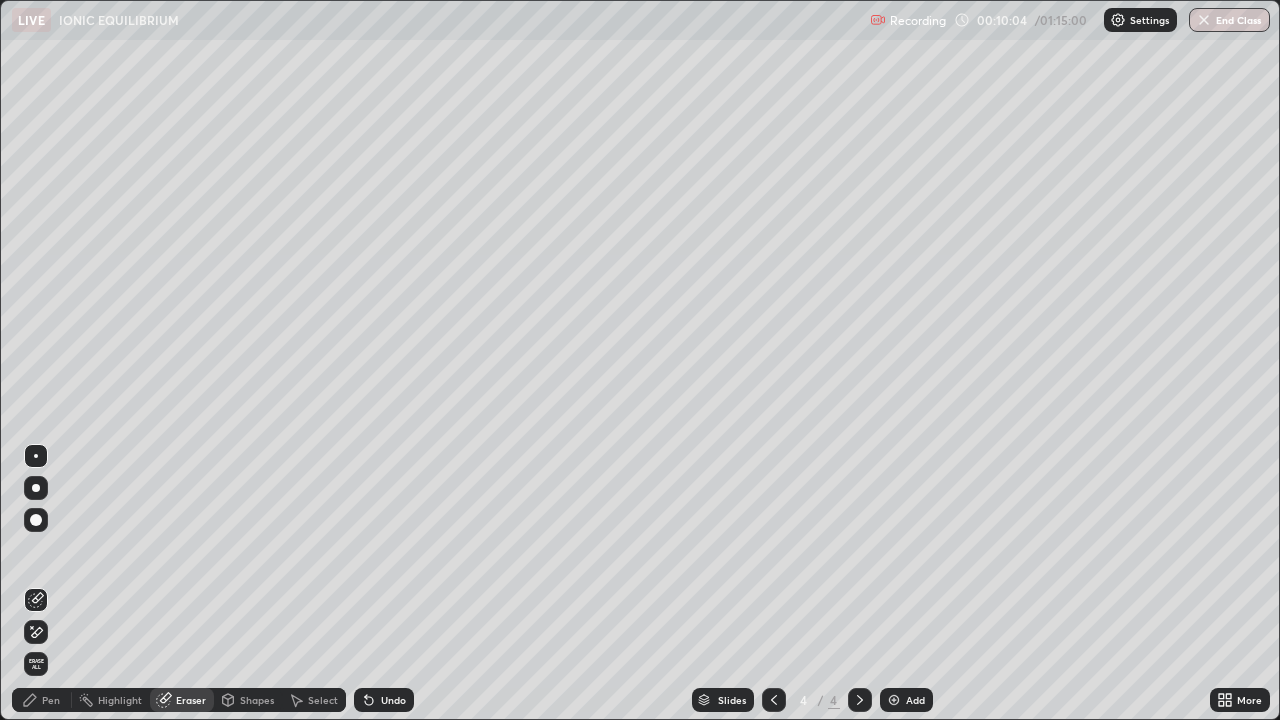 click 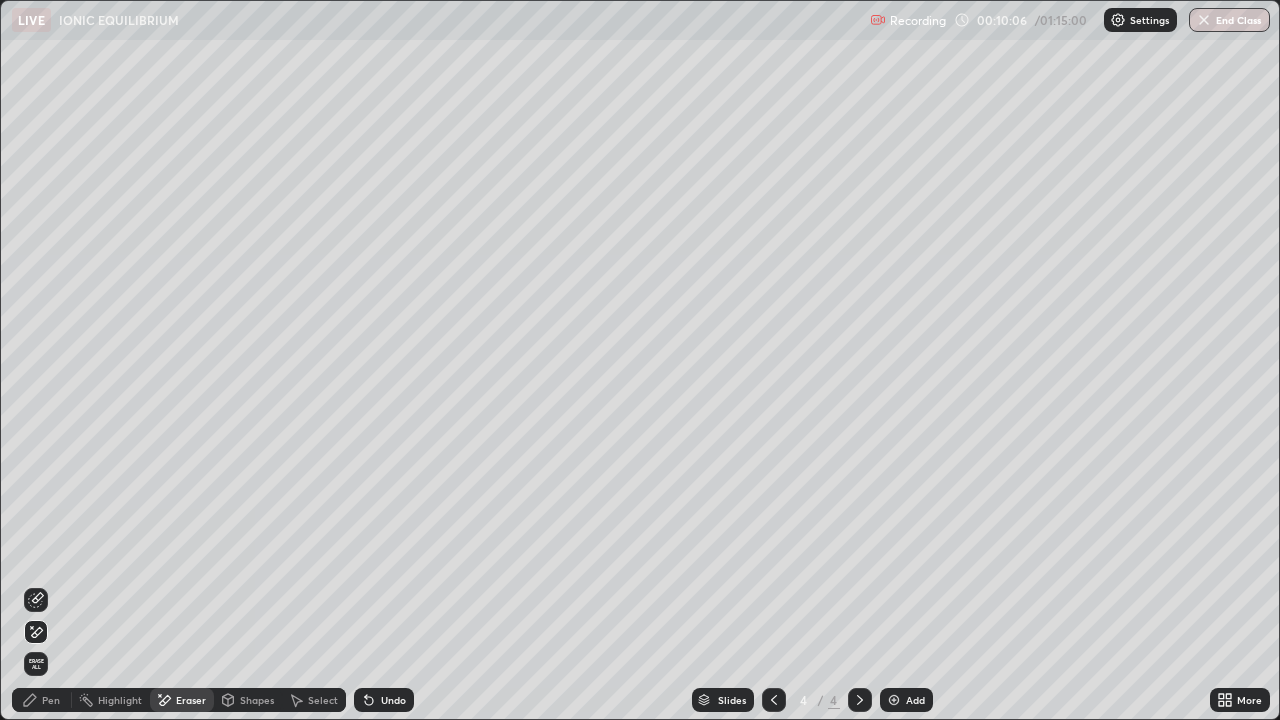 click on "Pen" at bounding box center [51, 700] 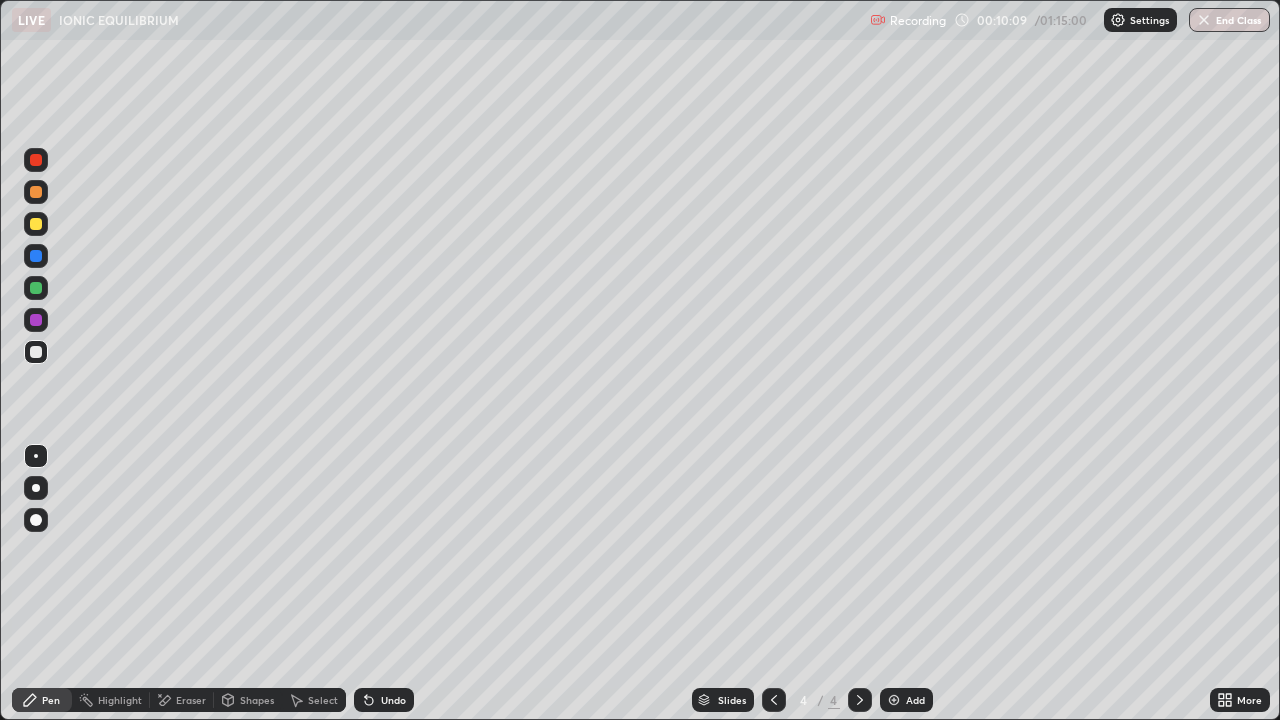 click on "Eraser" at bounding box center [182, 700] 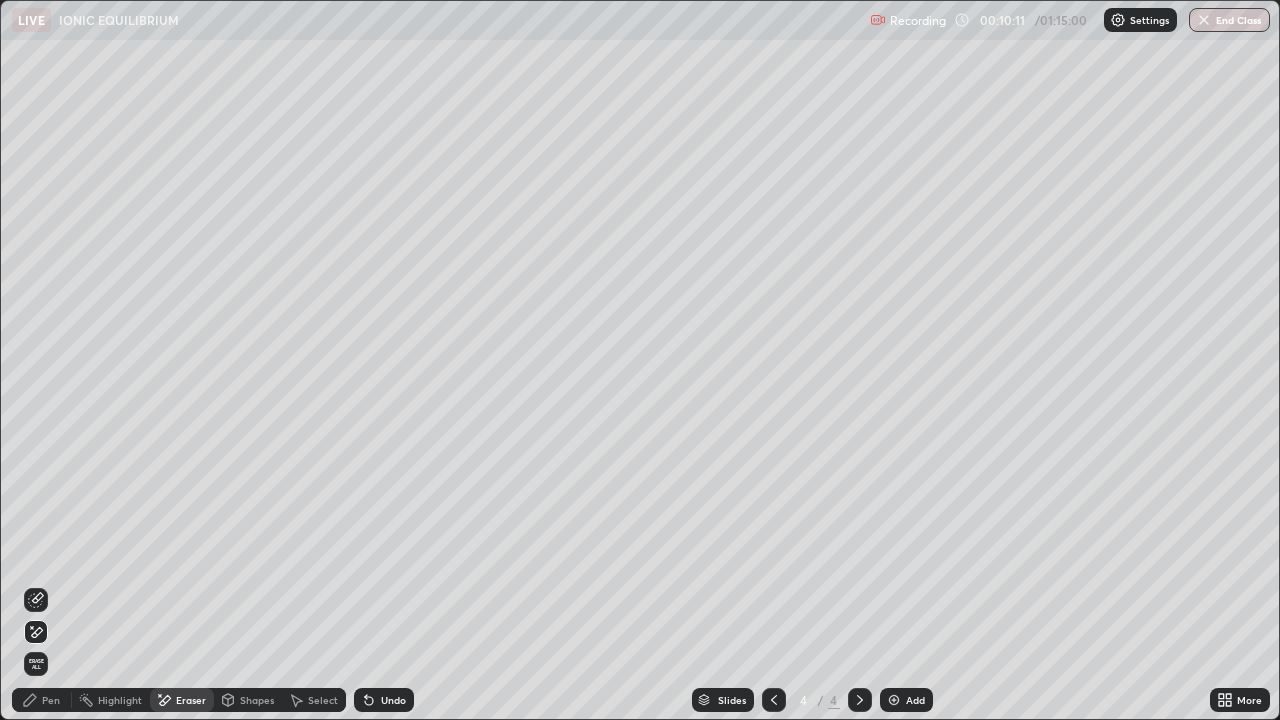 click on "Pen" at bounding box center (42, 700) 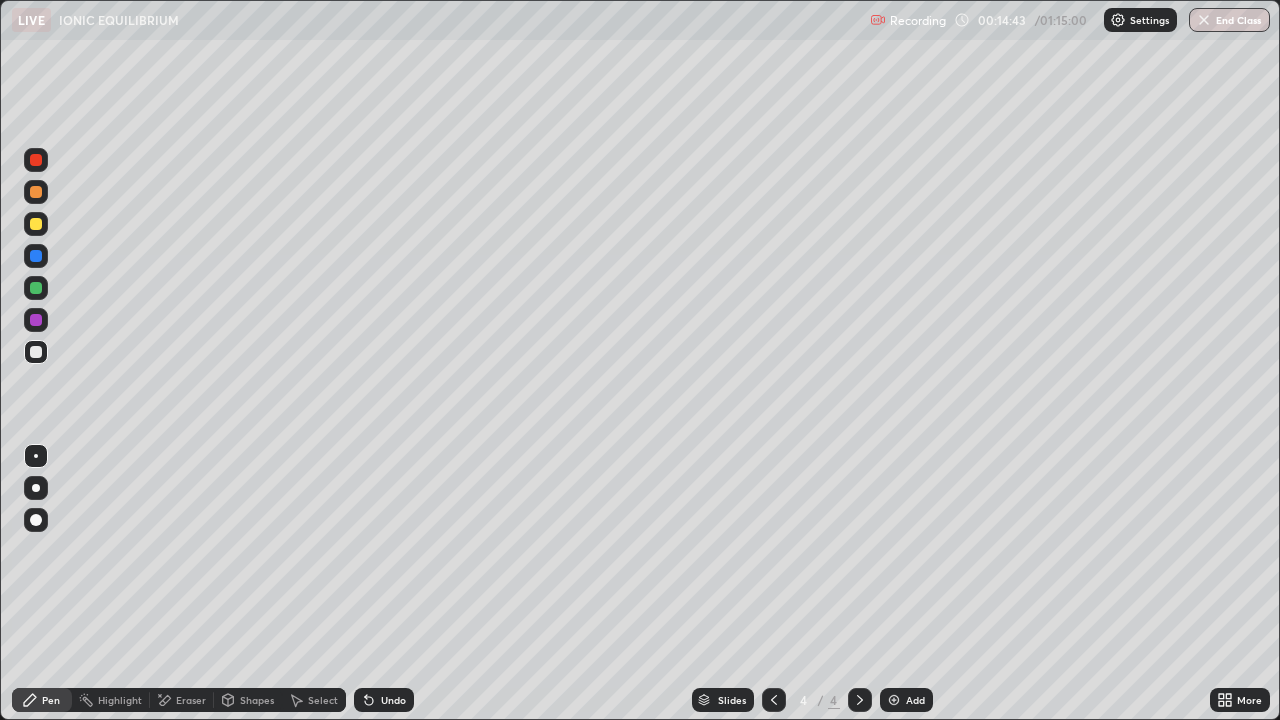 click 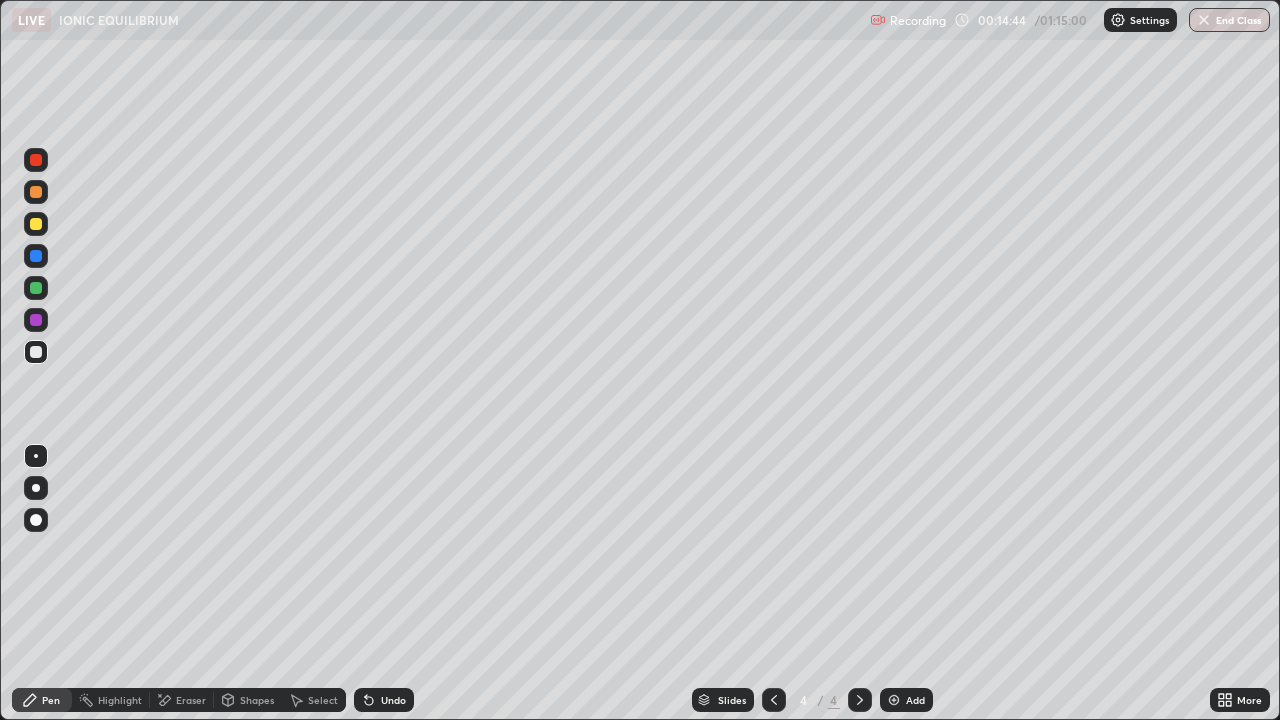 click on "Add" at bounding box center [915, 700] 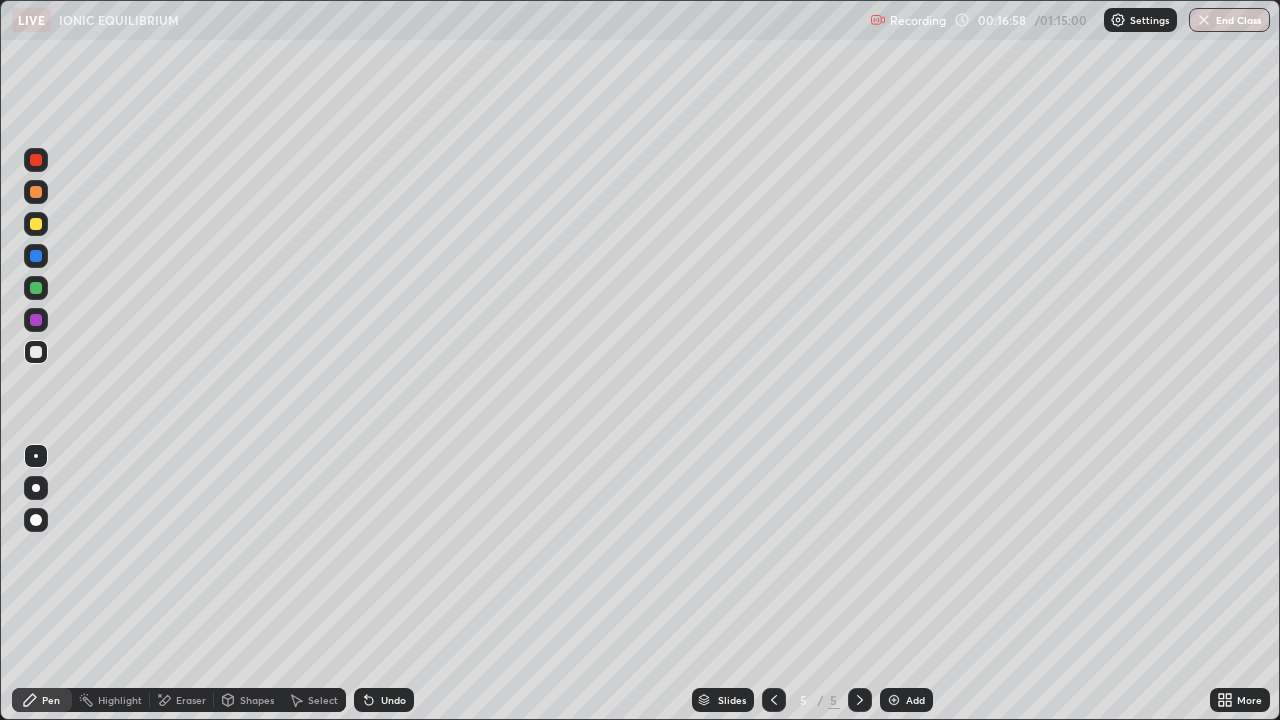 click on "Add" at bounding box center (906, 700) 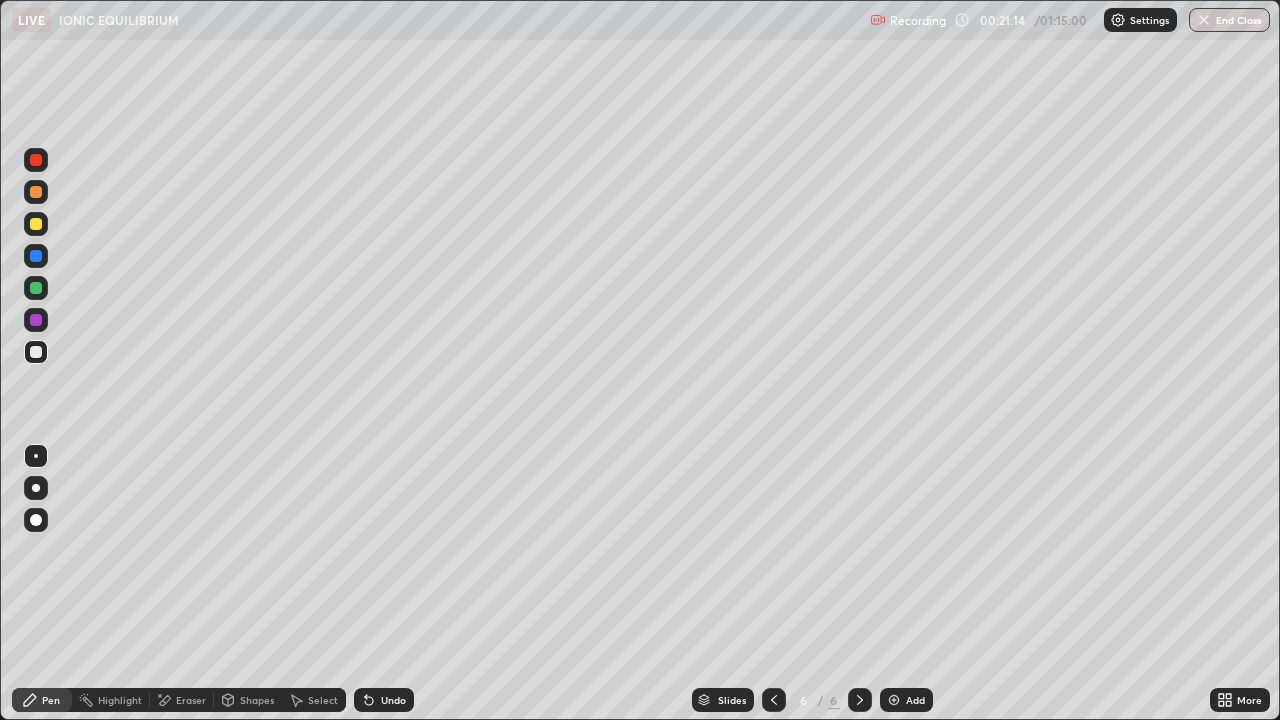 click on "Eraser" at bounding box center [191, 700] 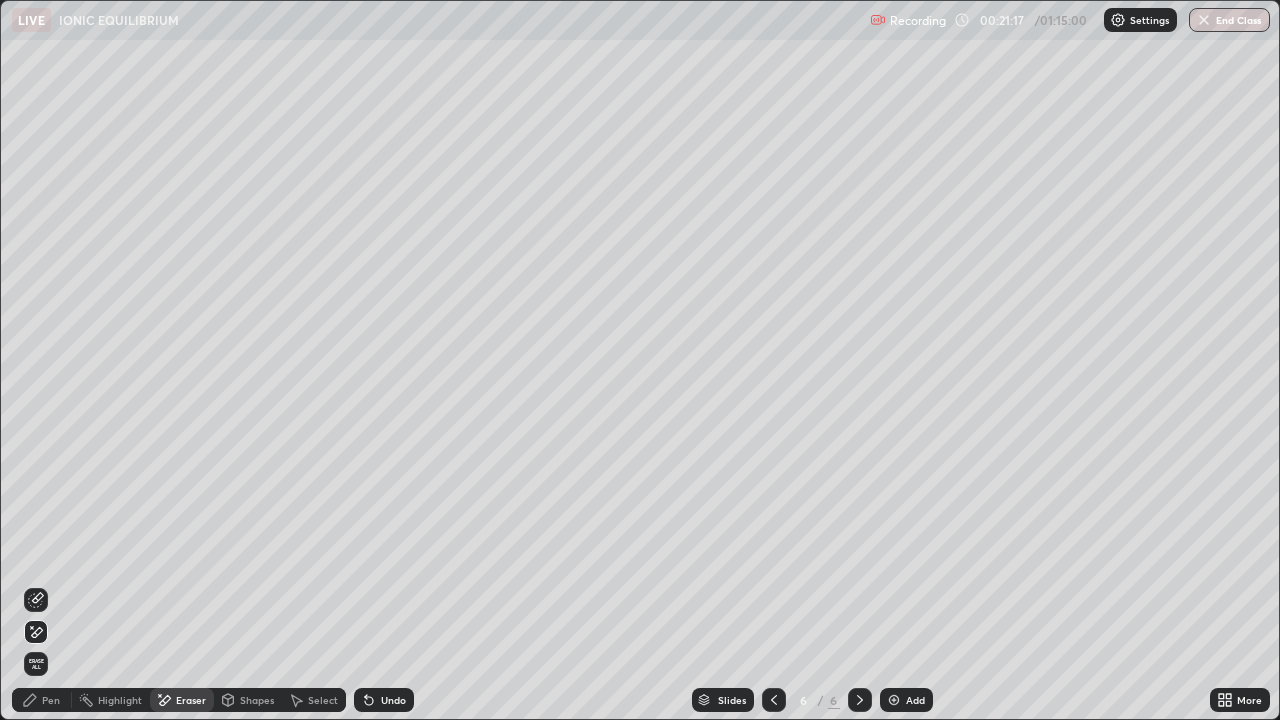 click on "Pen" at bounding box center (51, 700) 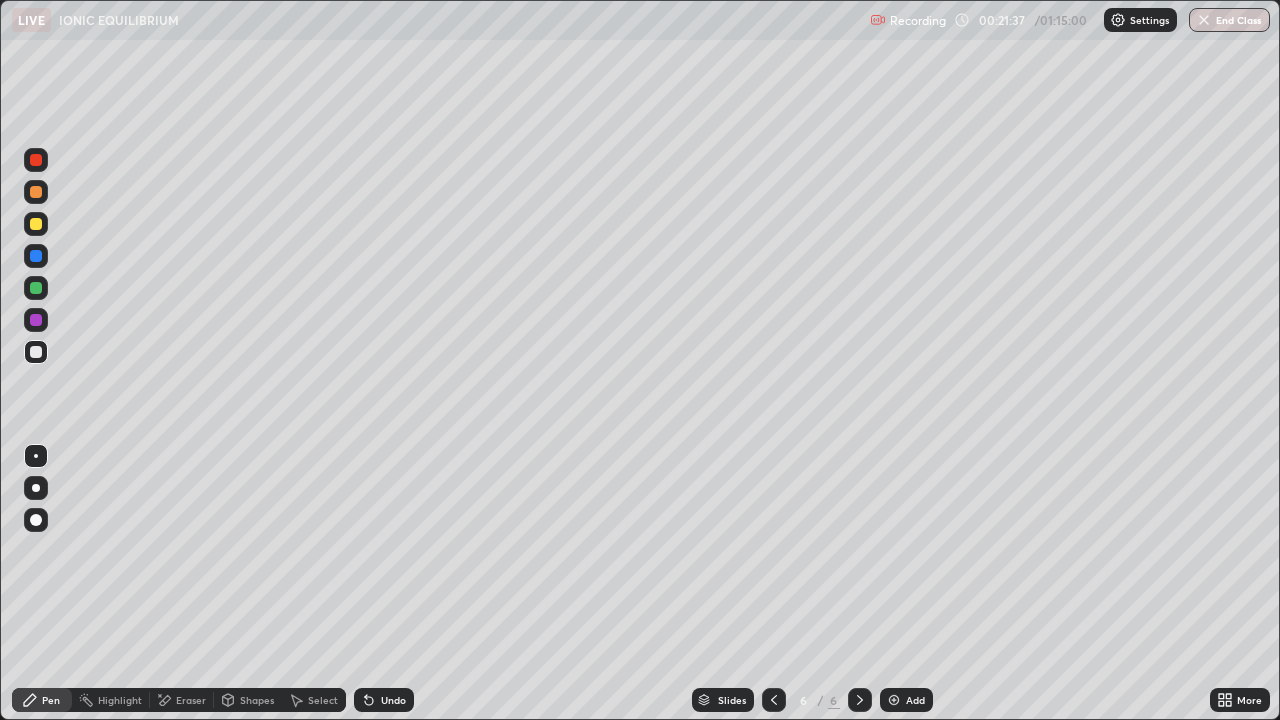 click on "Add" at bounding box center (915, 700) 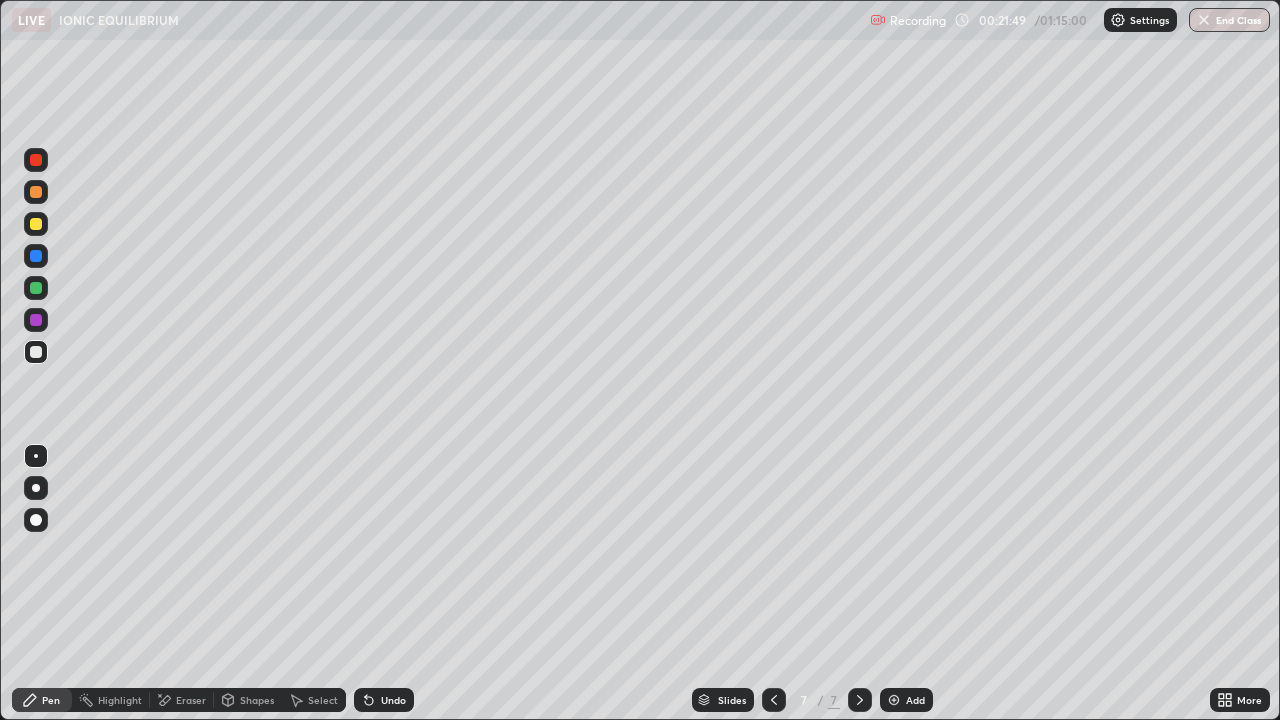click on "Eraser" at bounding box center [182, 700] 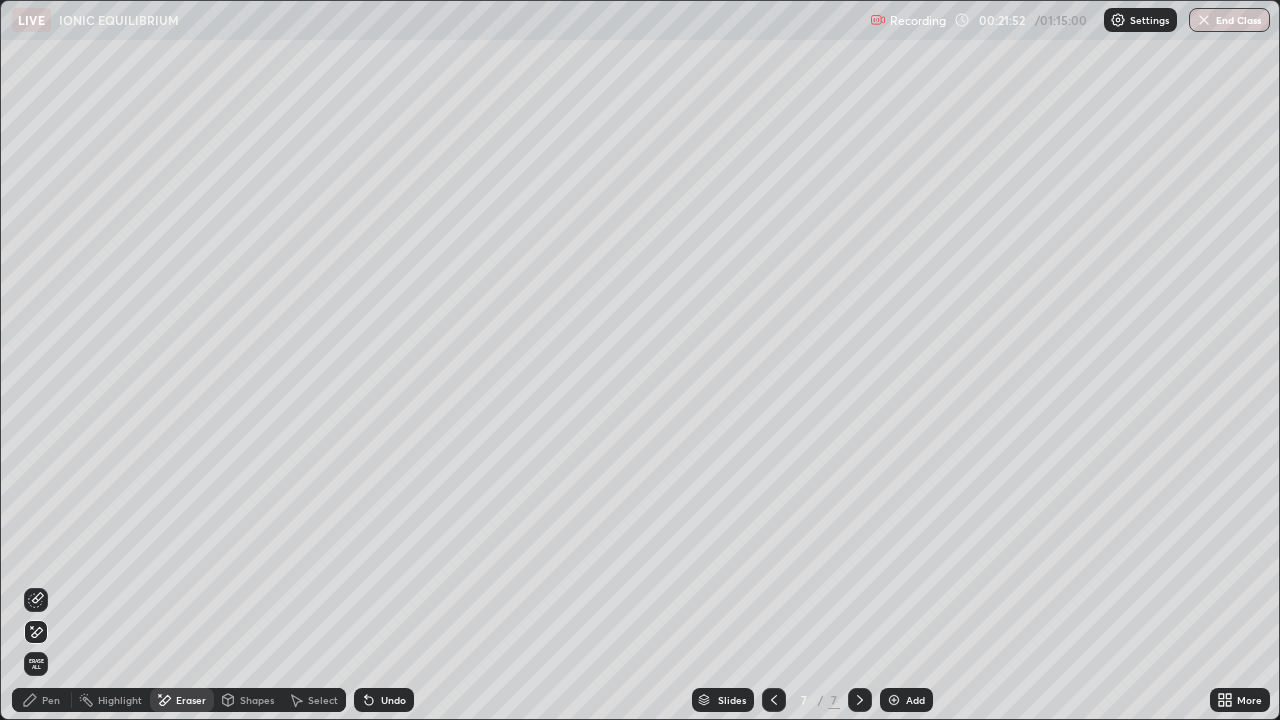 click on "Pen" at bounding box center [51, 700] 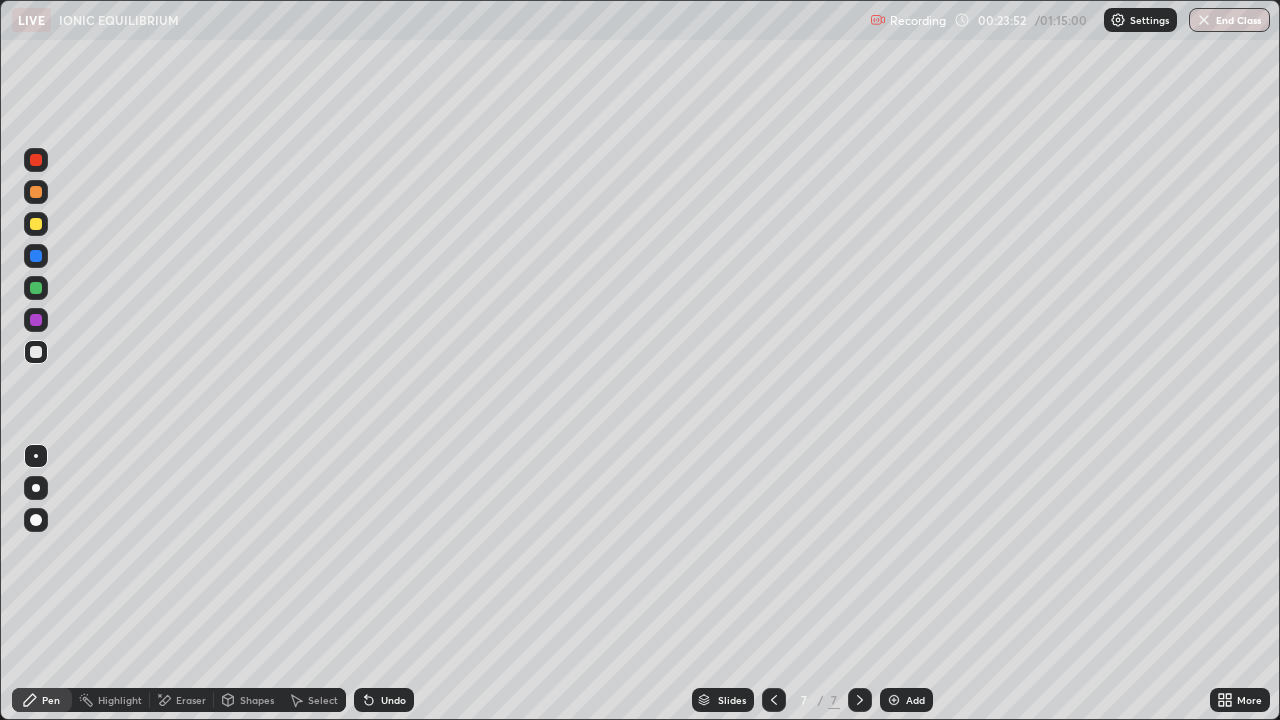 click on "Undo" at bounding box center [384, 700] 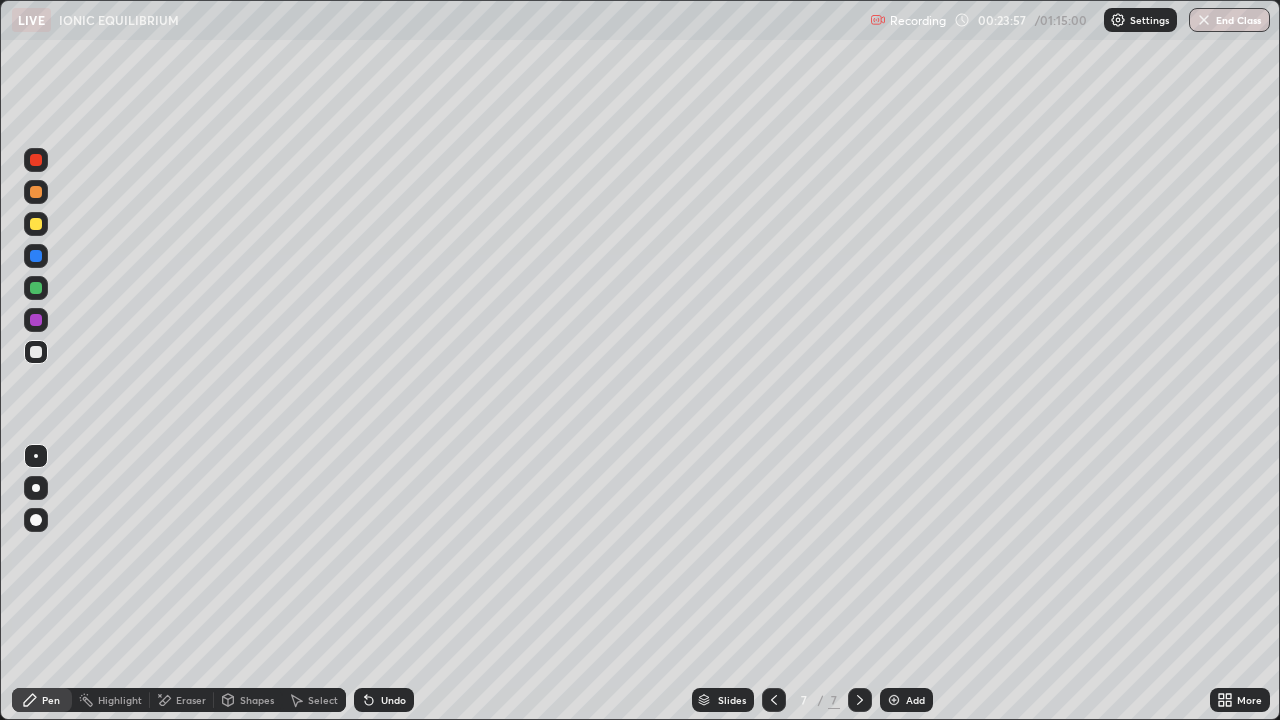 click 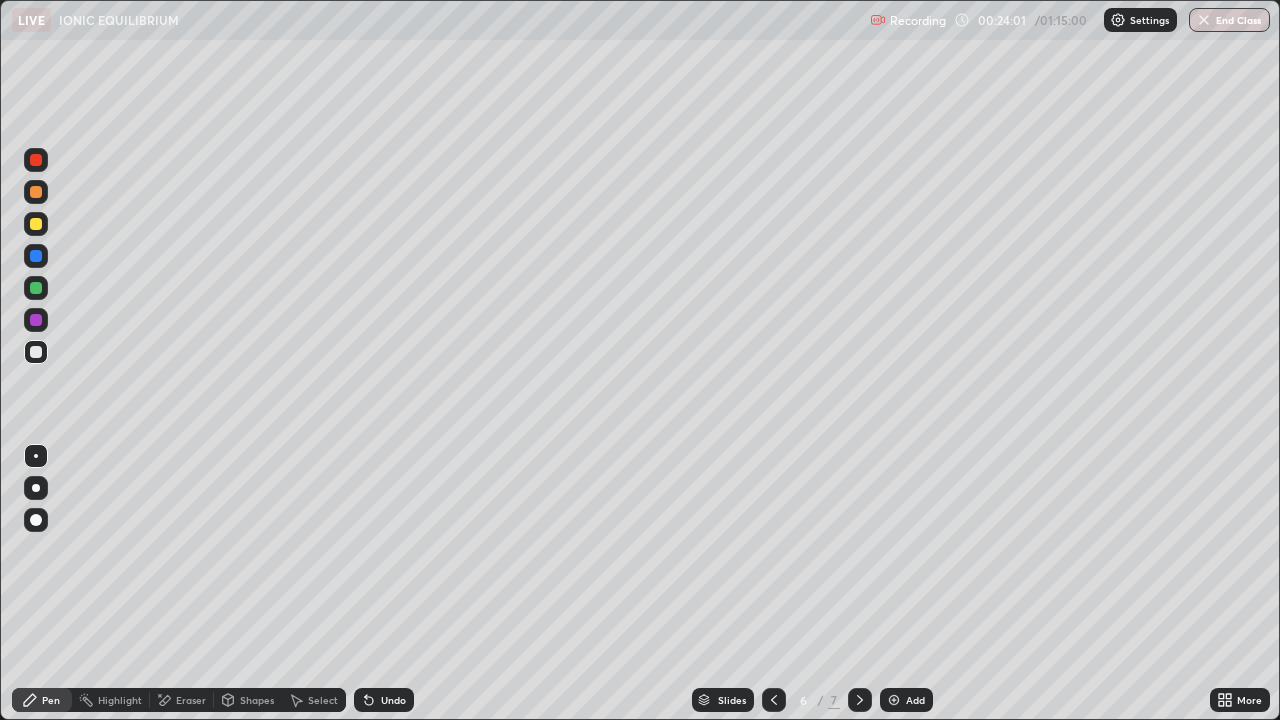 click 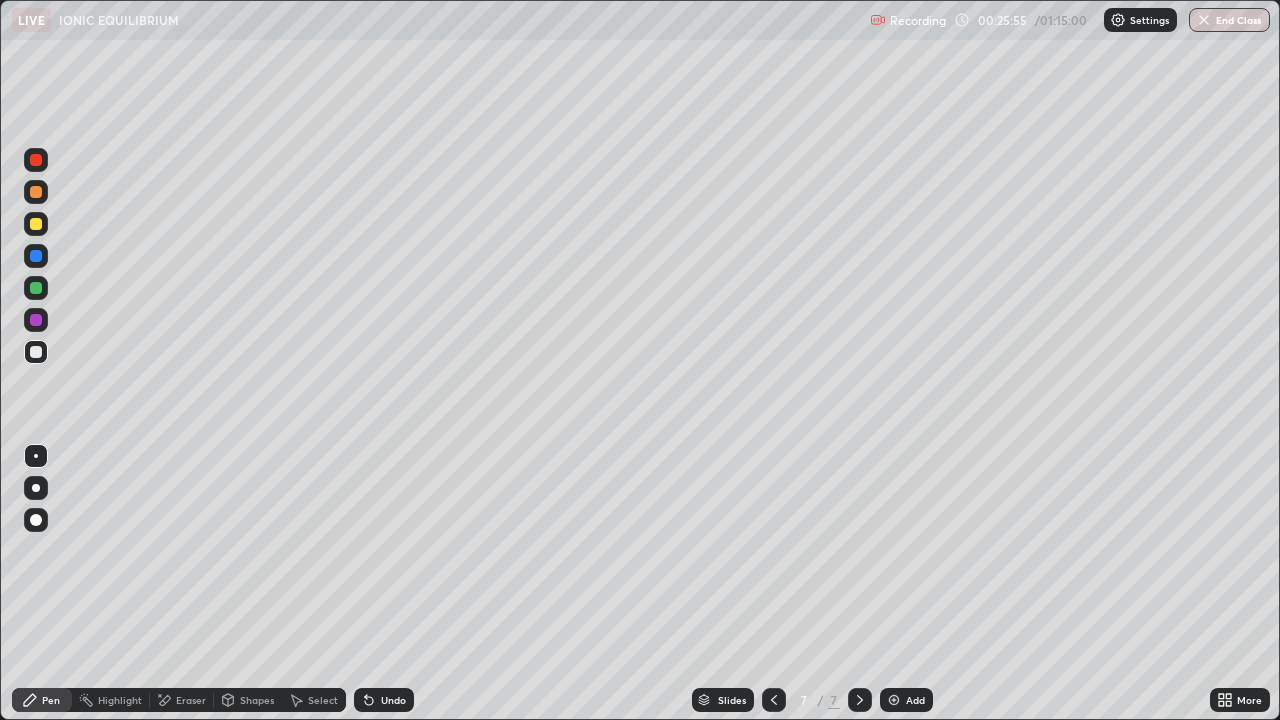 click 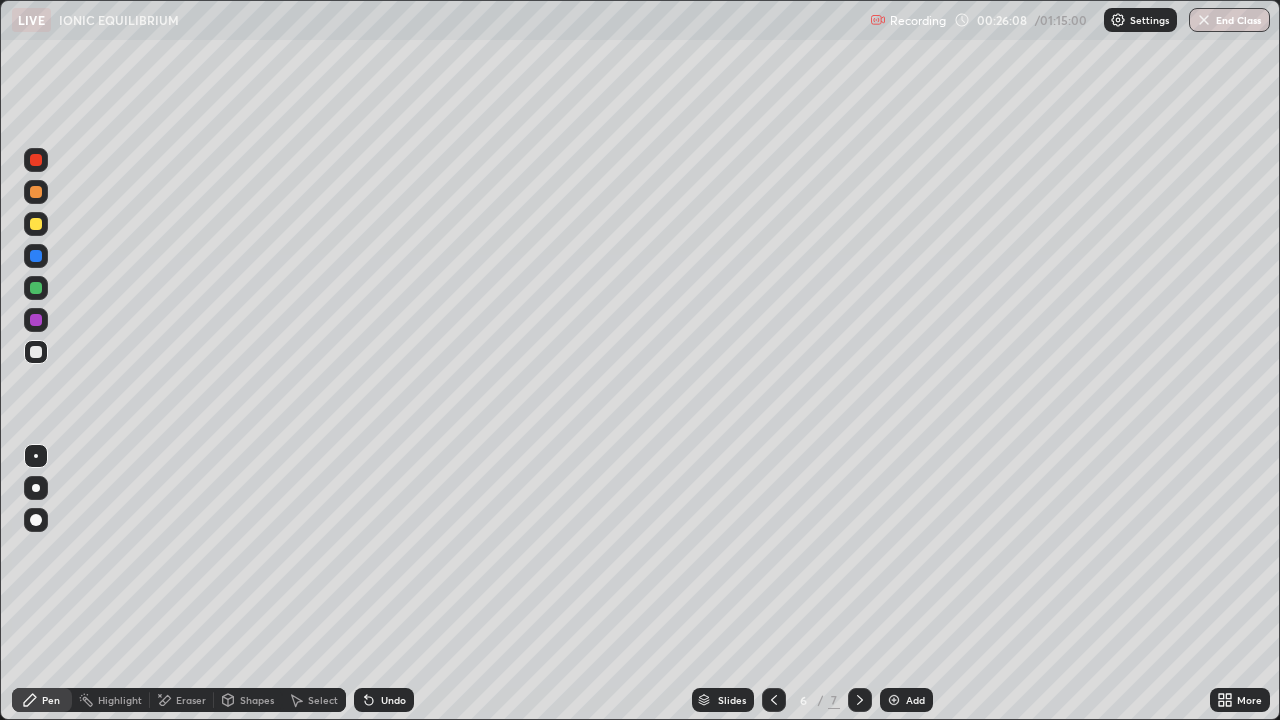 click 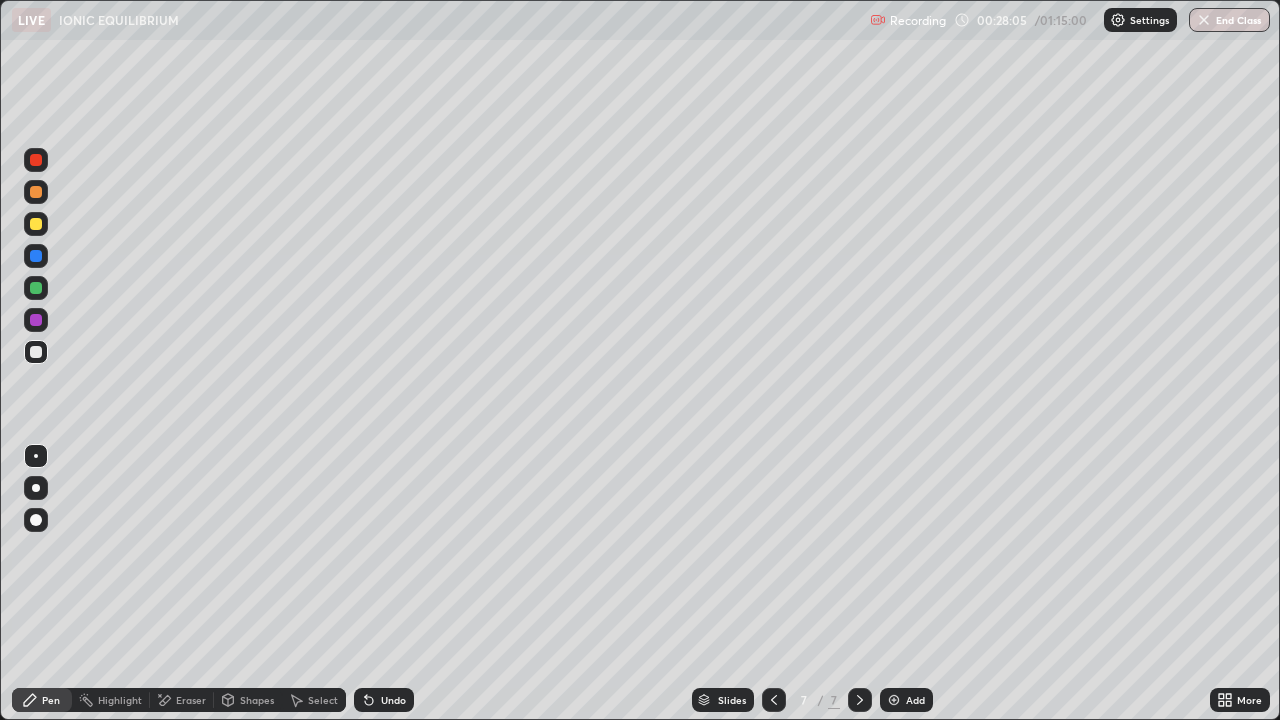 click 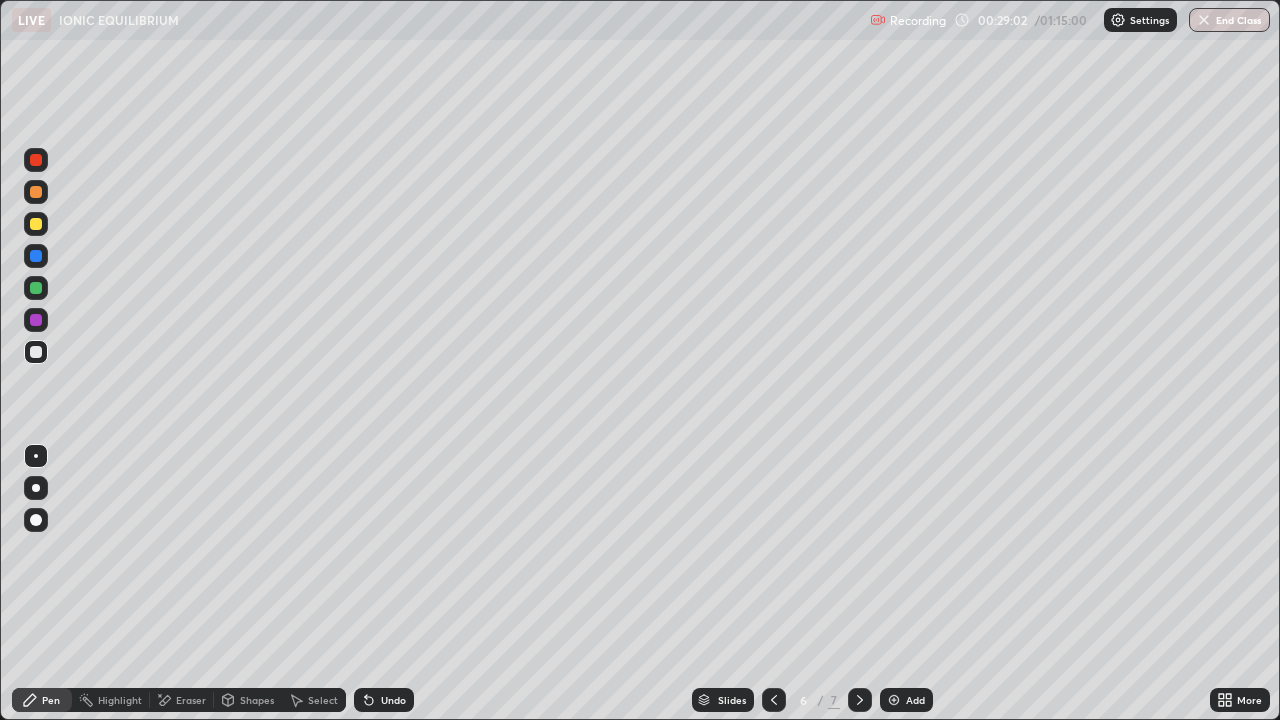 click 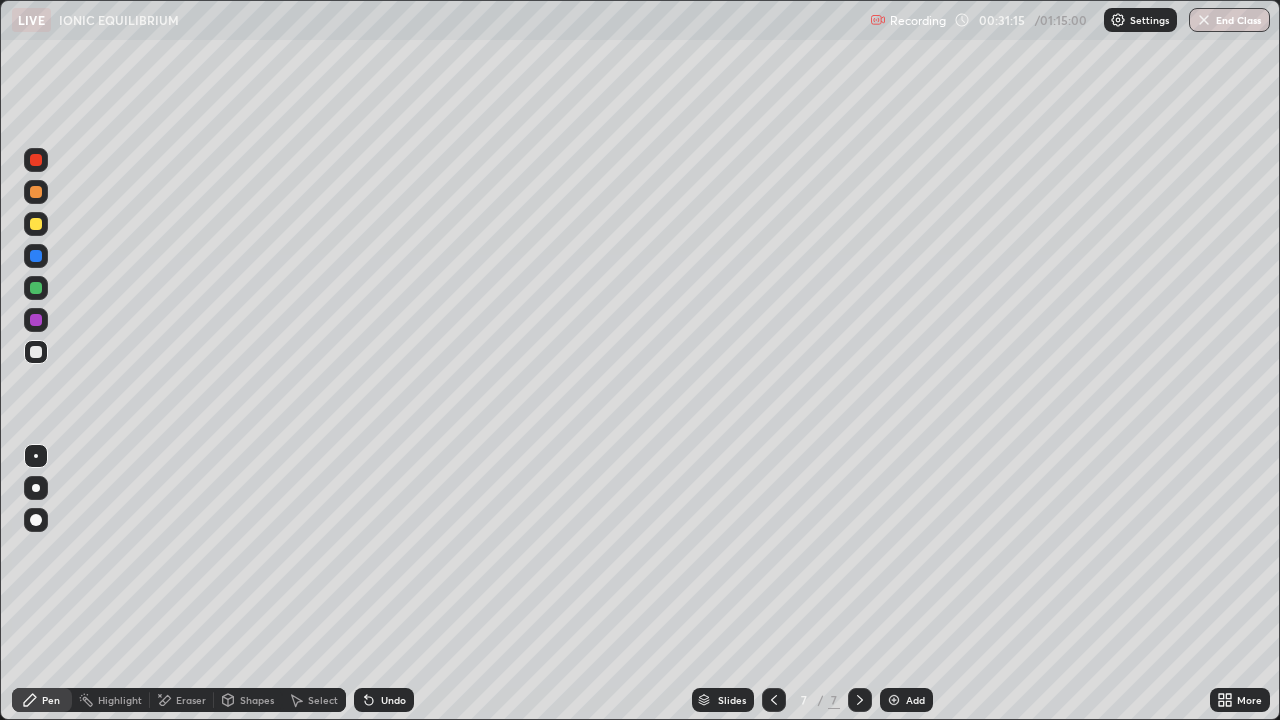 click on "Add" at bounding box center [915, 700] 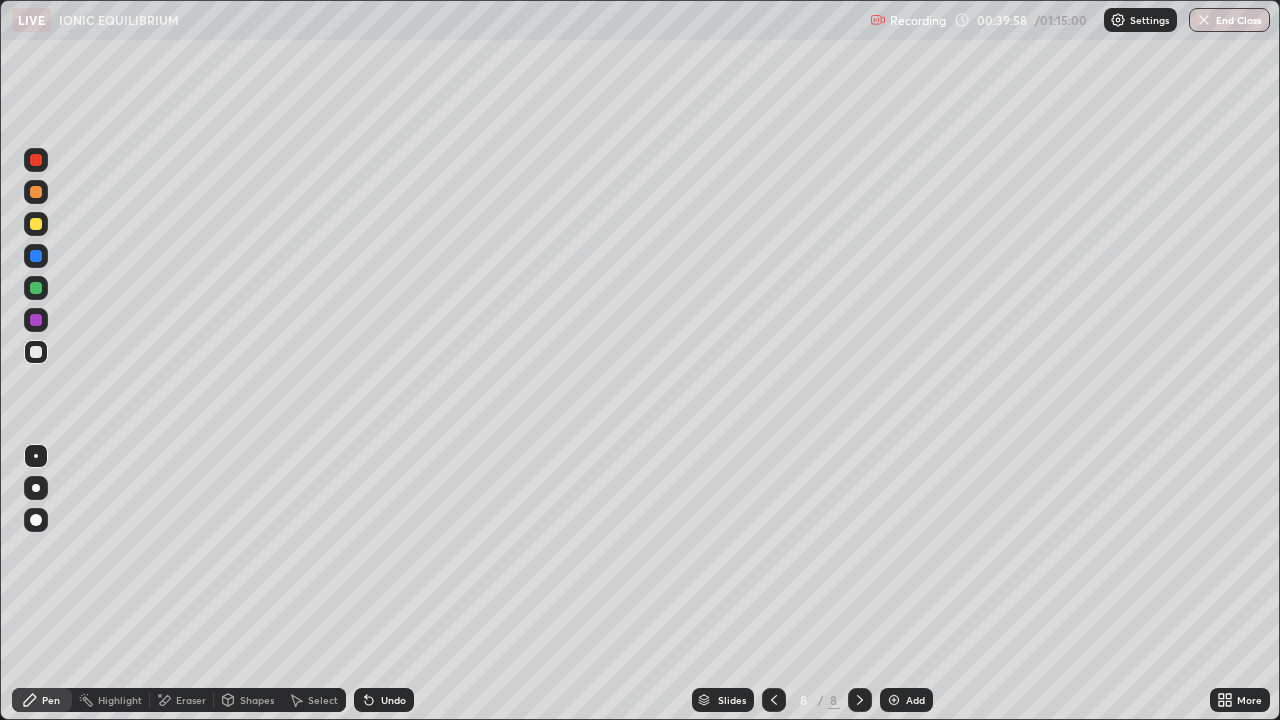 click on "Add" at bounding box center (906, 700) 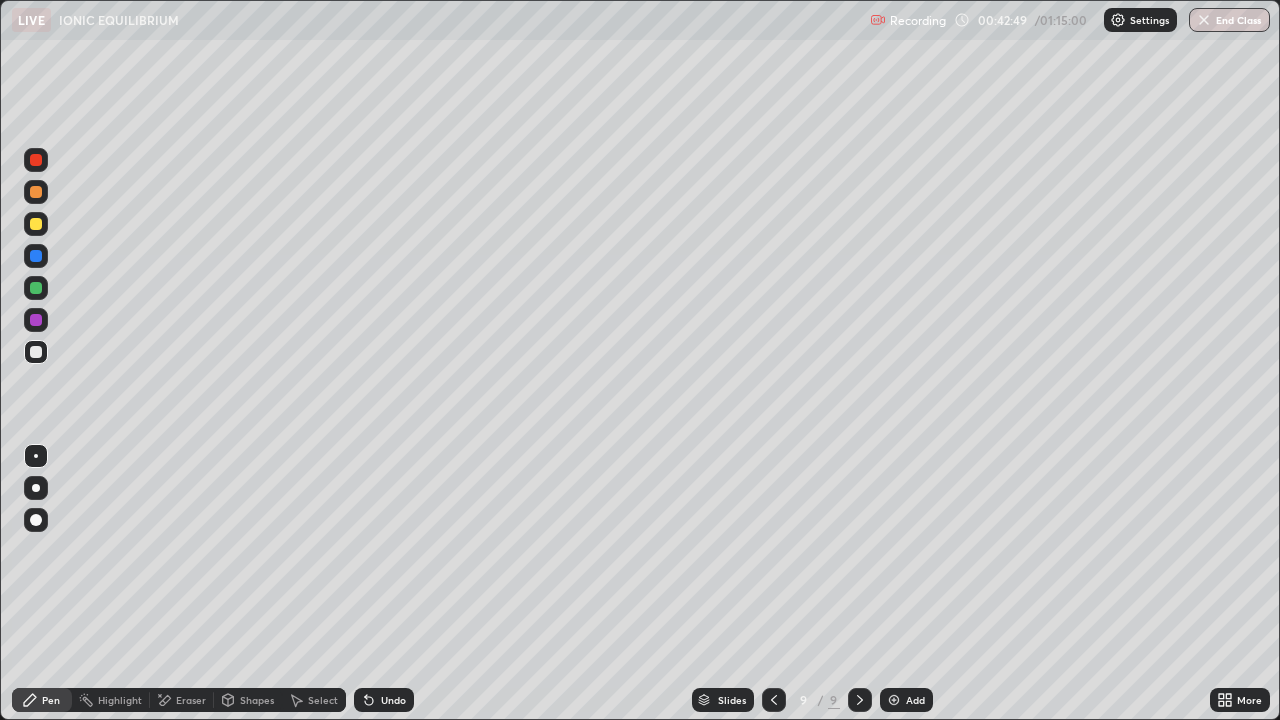 click 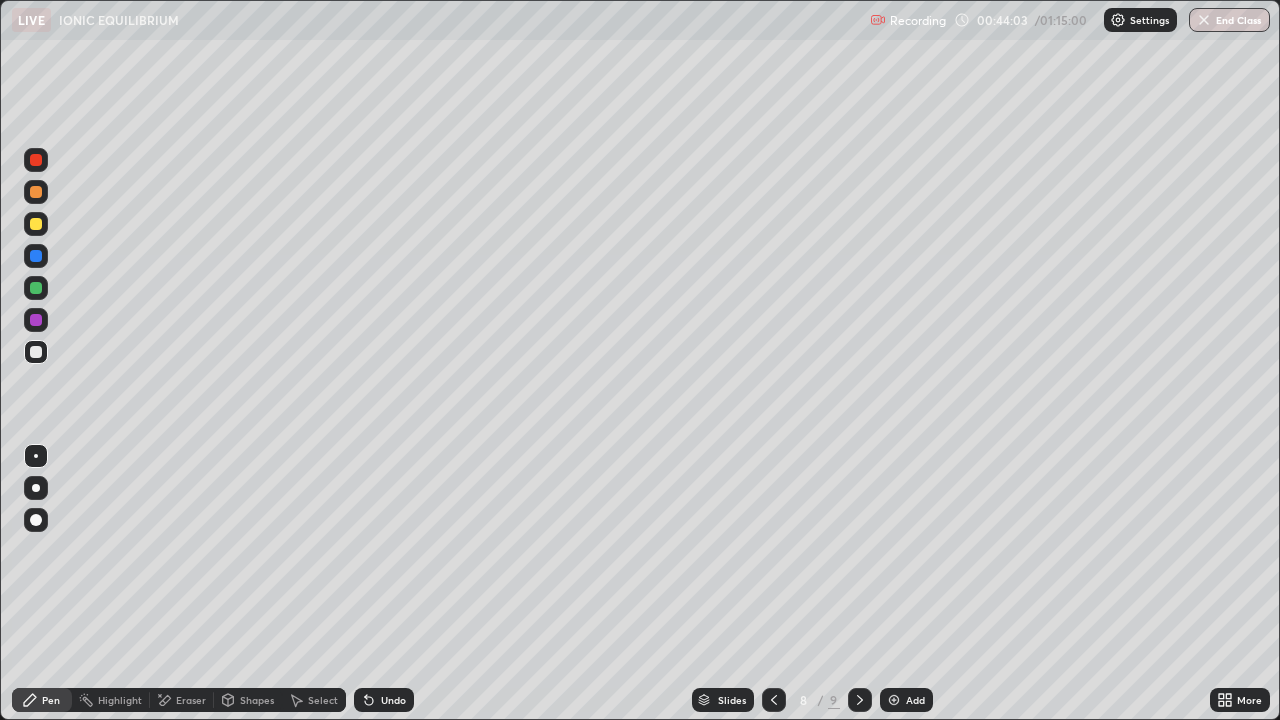 click at bounding box center [860, 700] 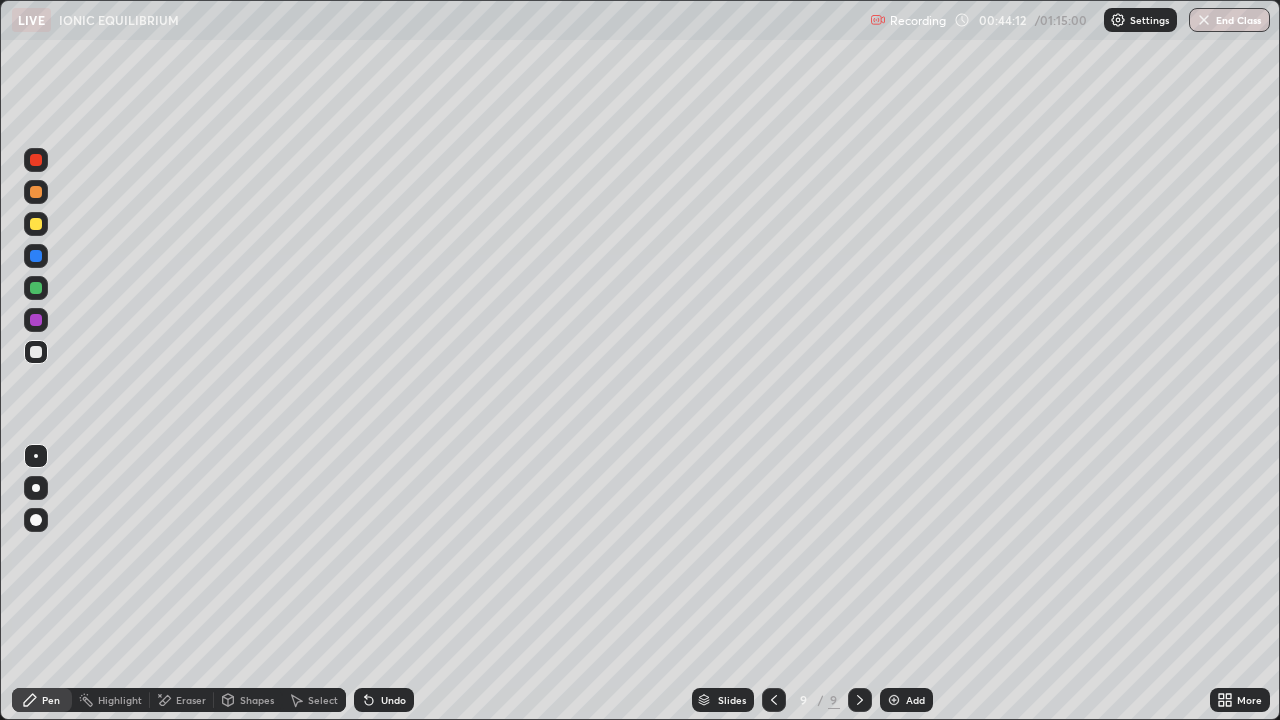 click on "Add" at bounding box center (906, 700) 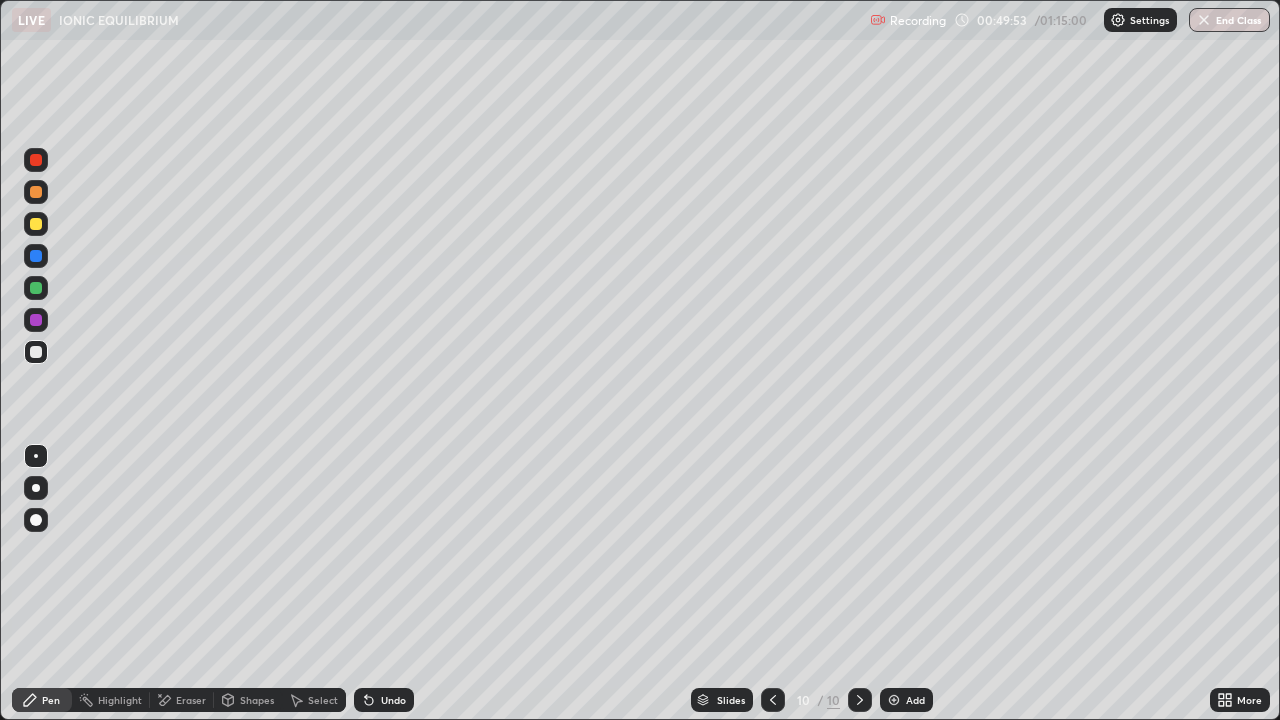 click on "Add" at bounding box center (906, 700) 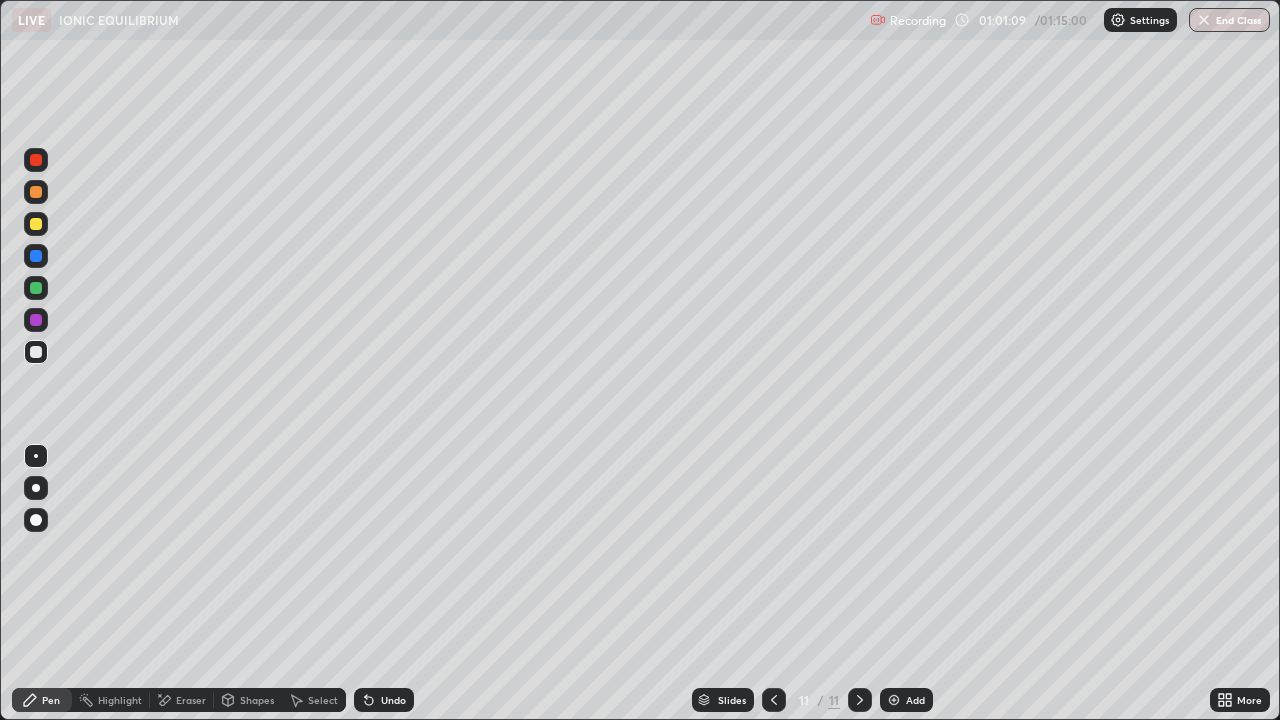 click on "Add" at bounding box center (906, 700) 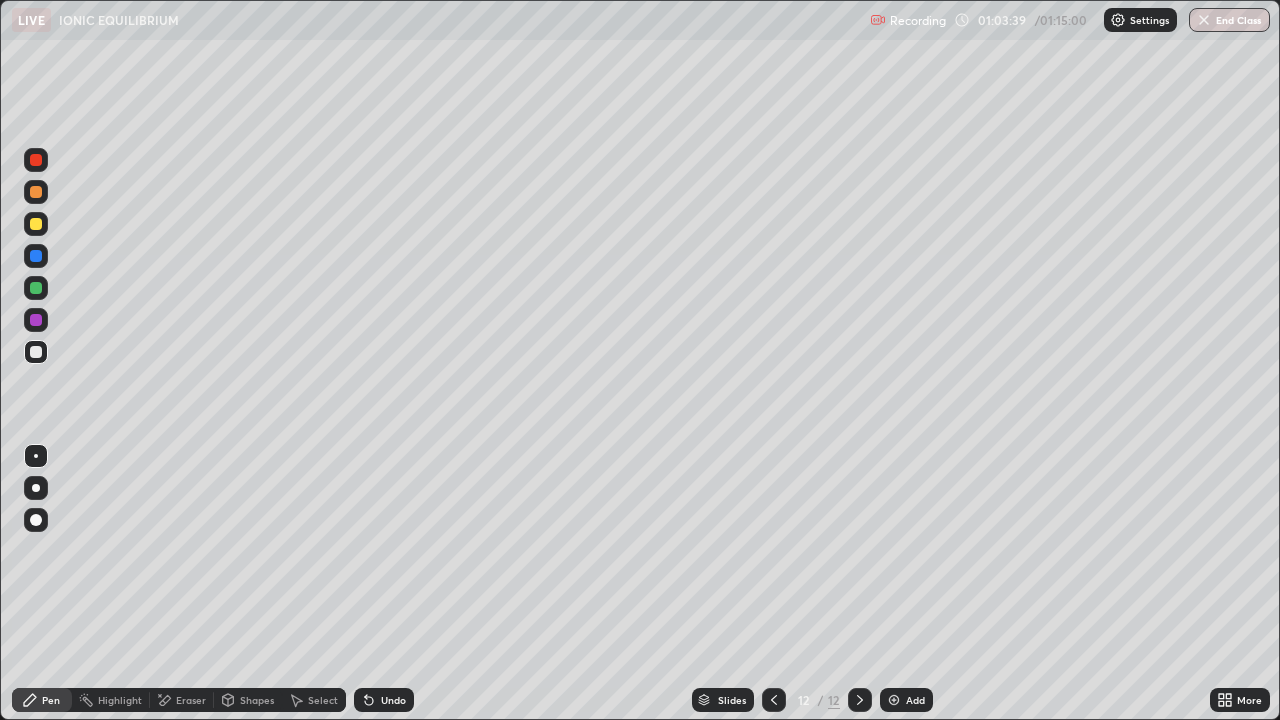 click on "More" at bounding box center [1249, 700] 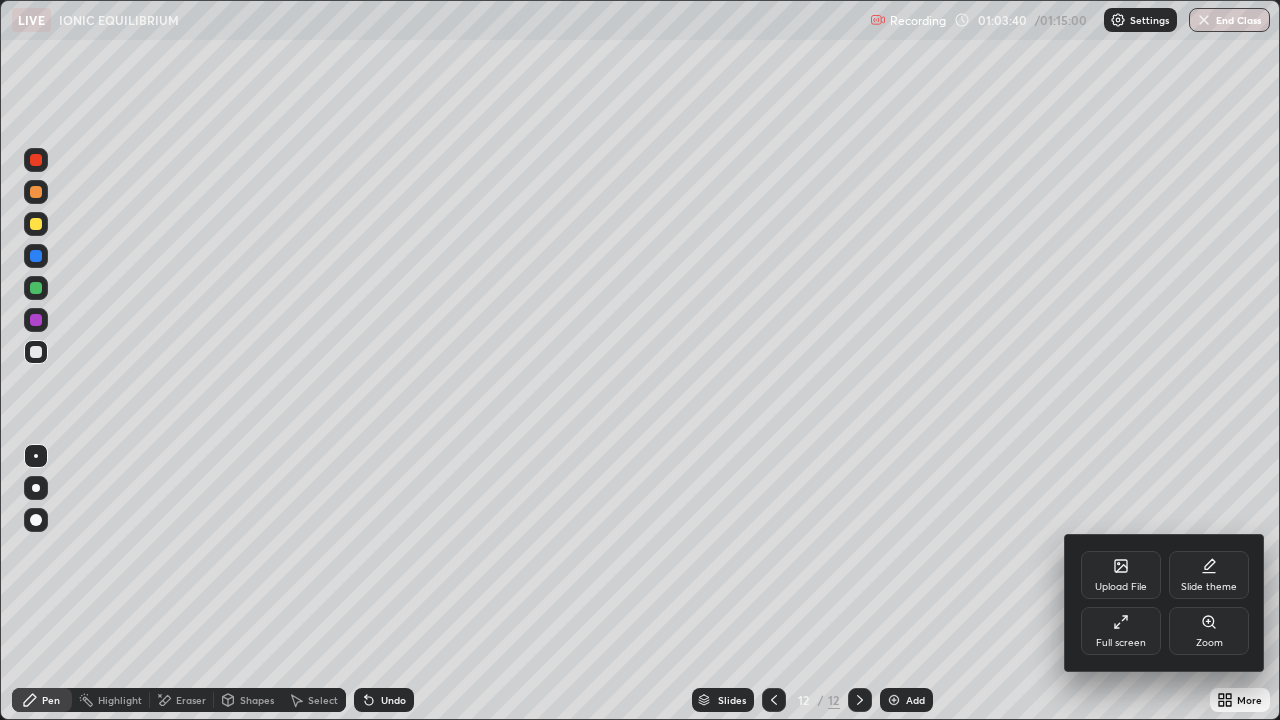 click on "Full screen" at bounding box center [1121, 631] 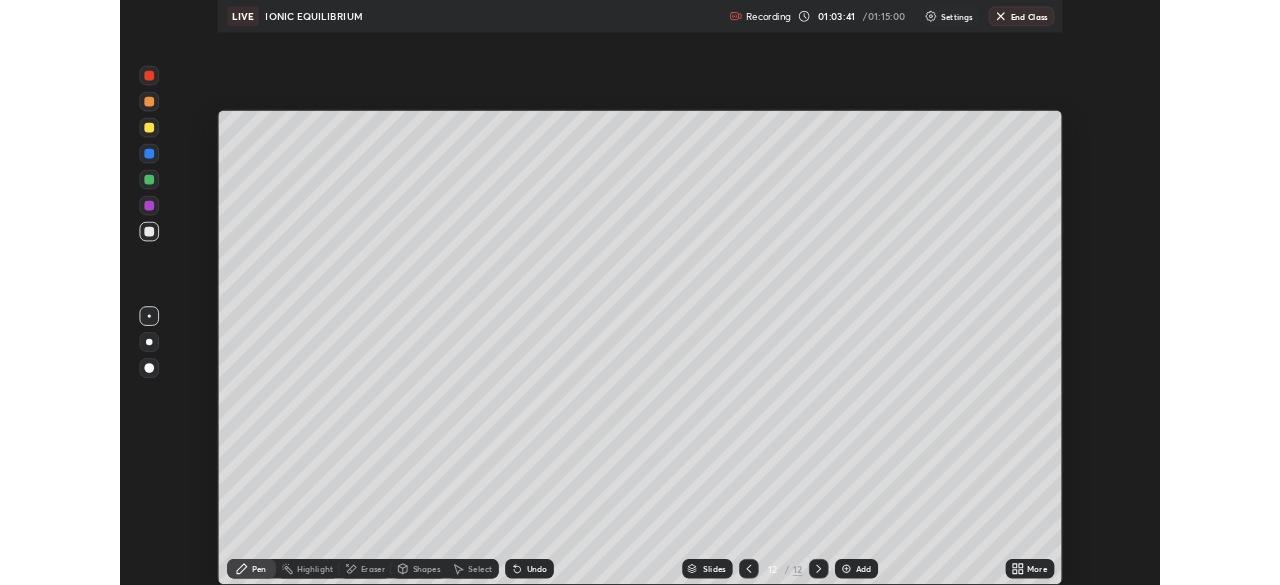 scroll, scrollTop: 585, scrollLeft: 1280, axis: both 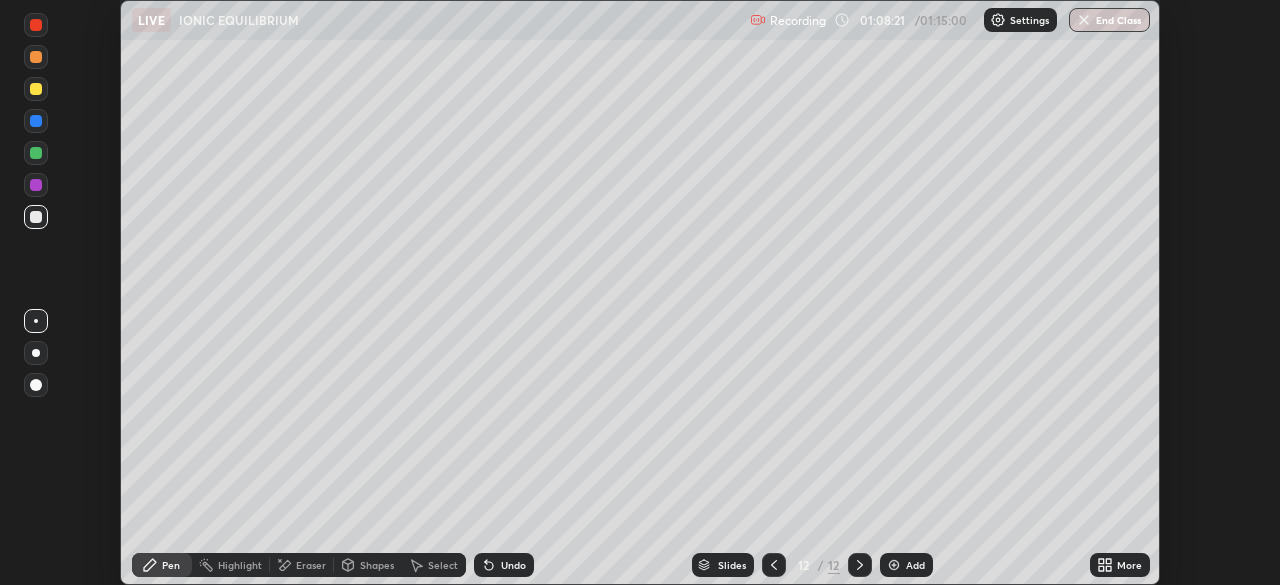click on "End Class" at bounding box center (1109, 20) 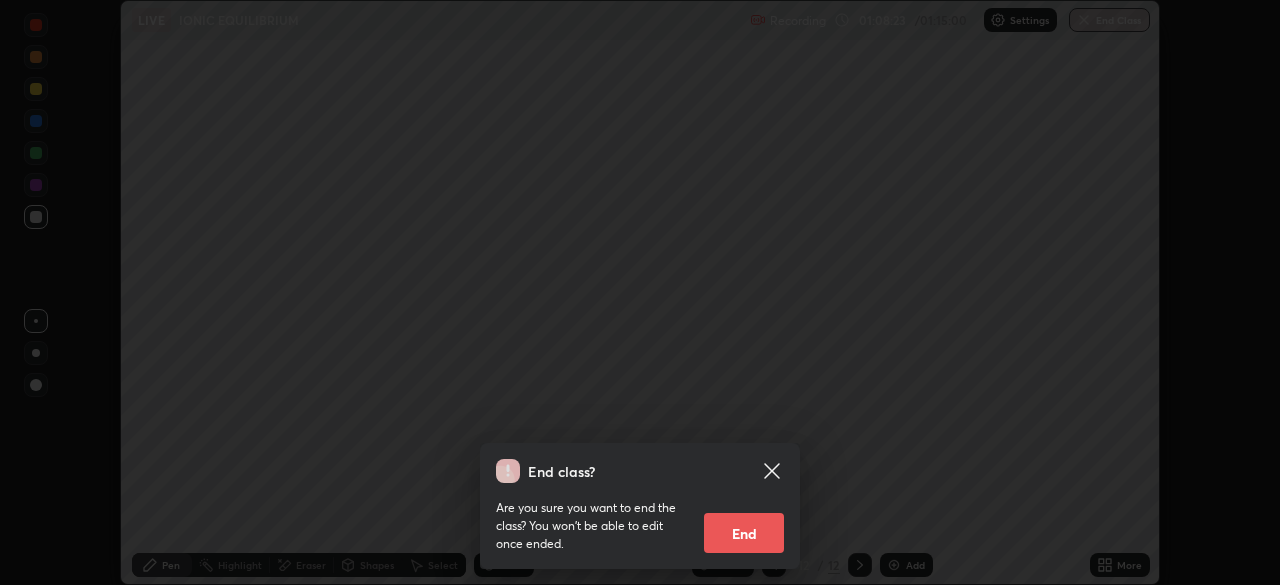 click on "End" at bounding box center [744, 533] 